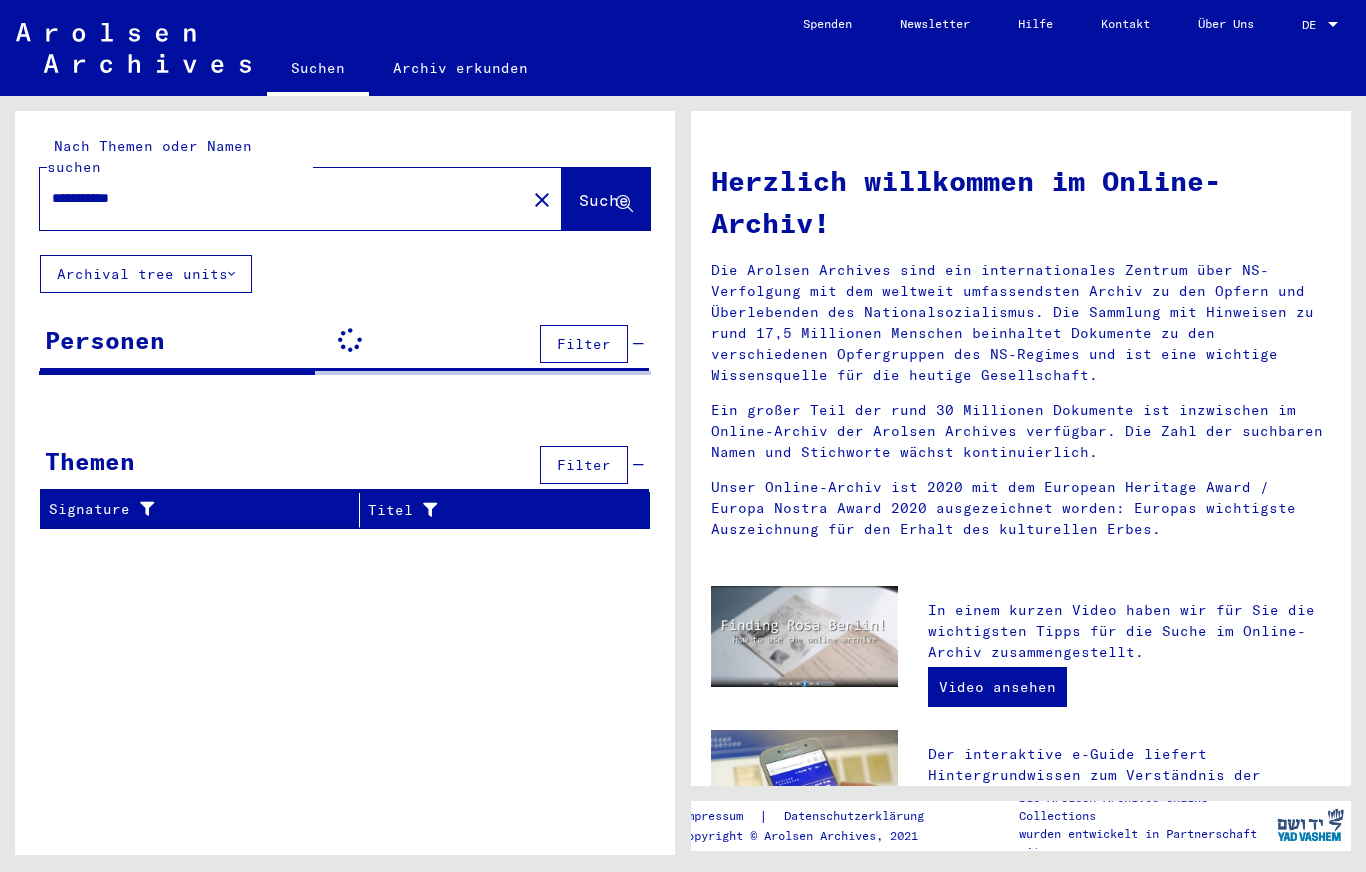 scroll, scrollTop: 0, scrollLeft: 0, axis: both 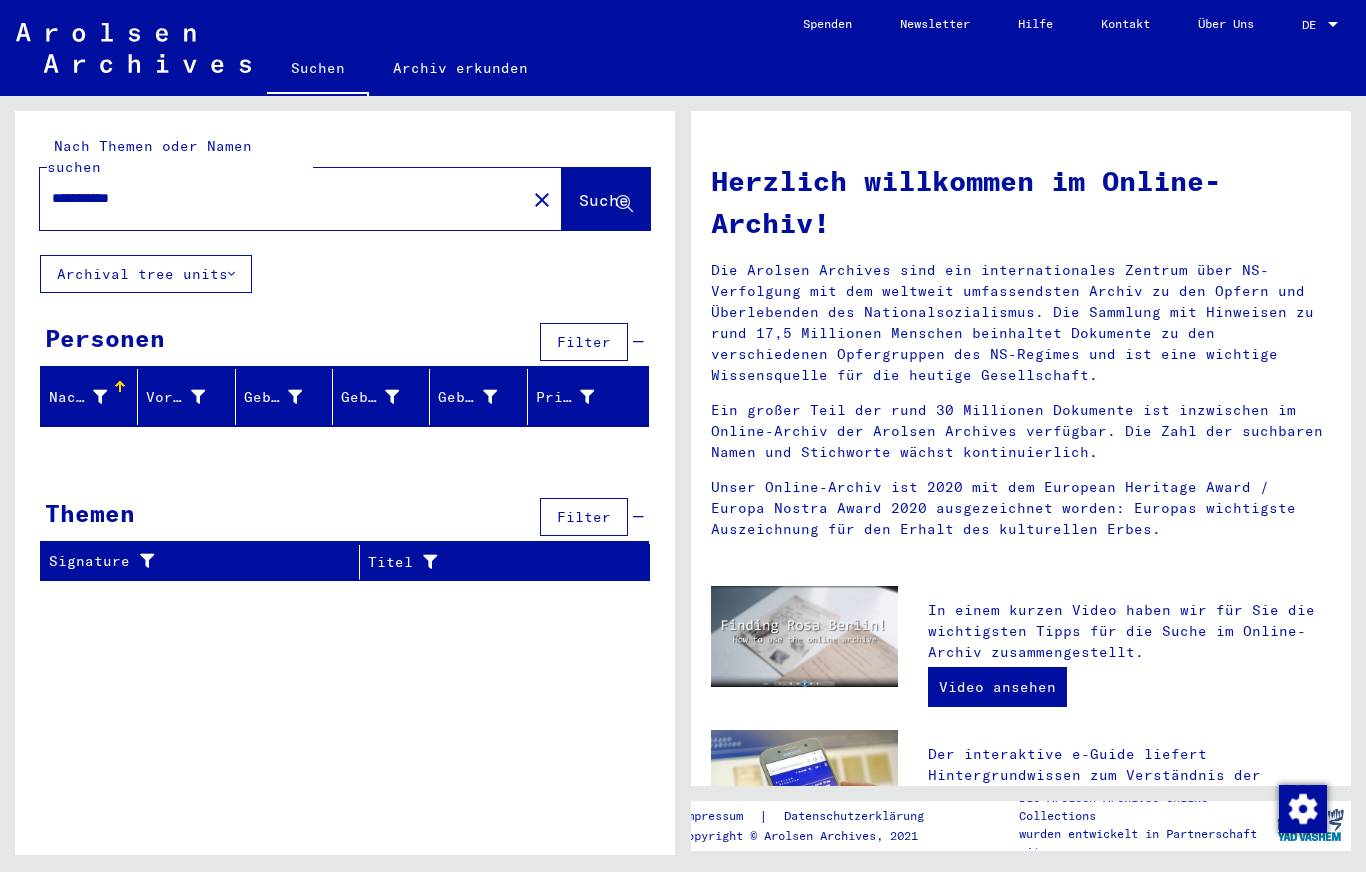 click on "**********" at bounding box center [277, 198] 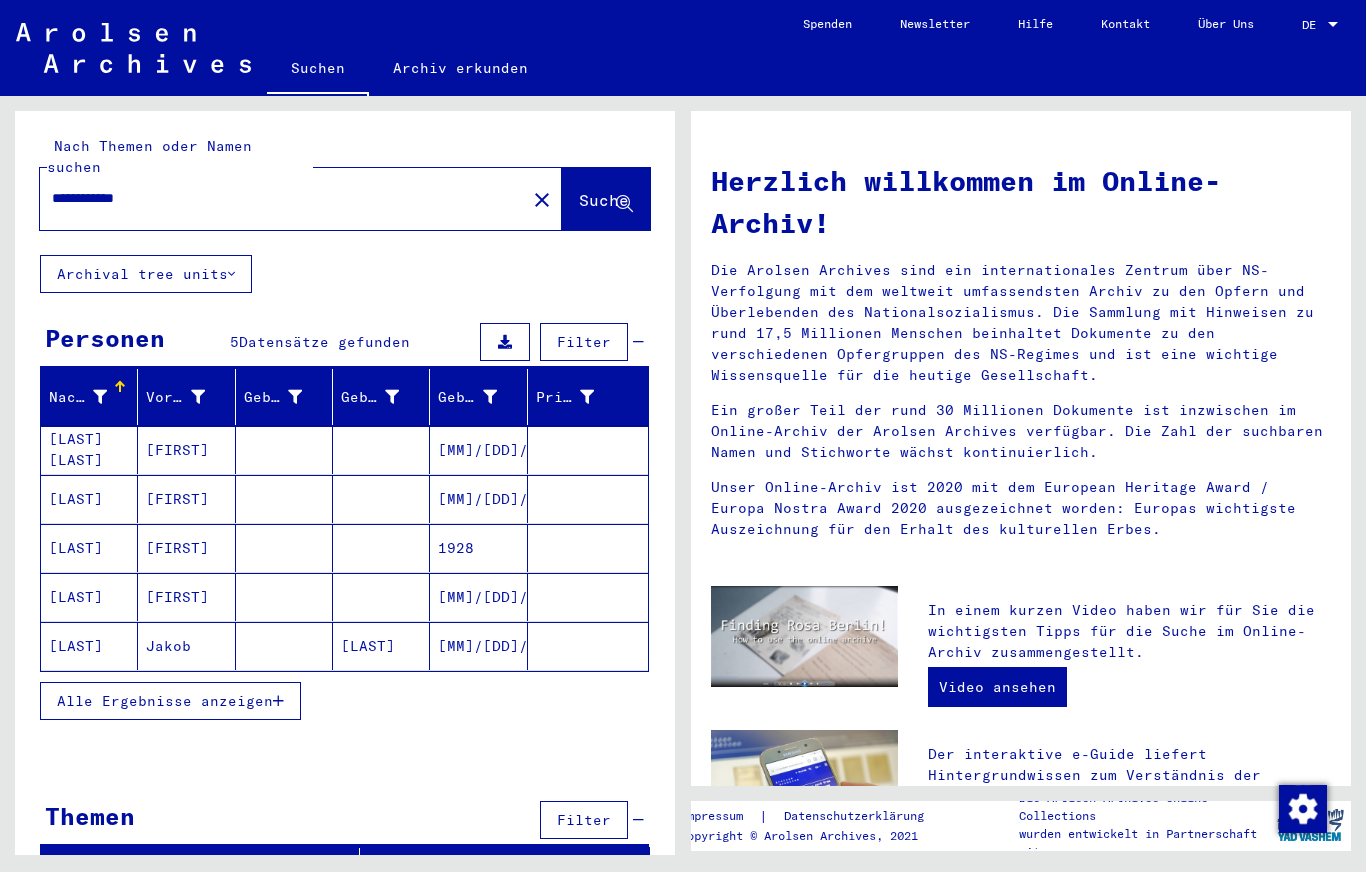 scroll, scrollTop: 8, scrollLeft: 0, axis: vertical 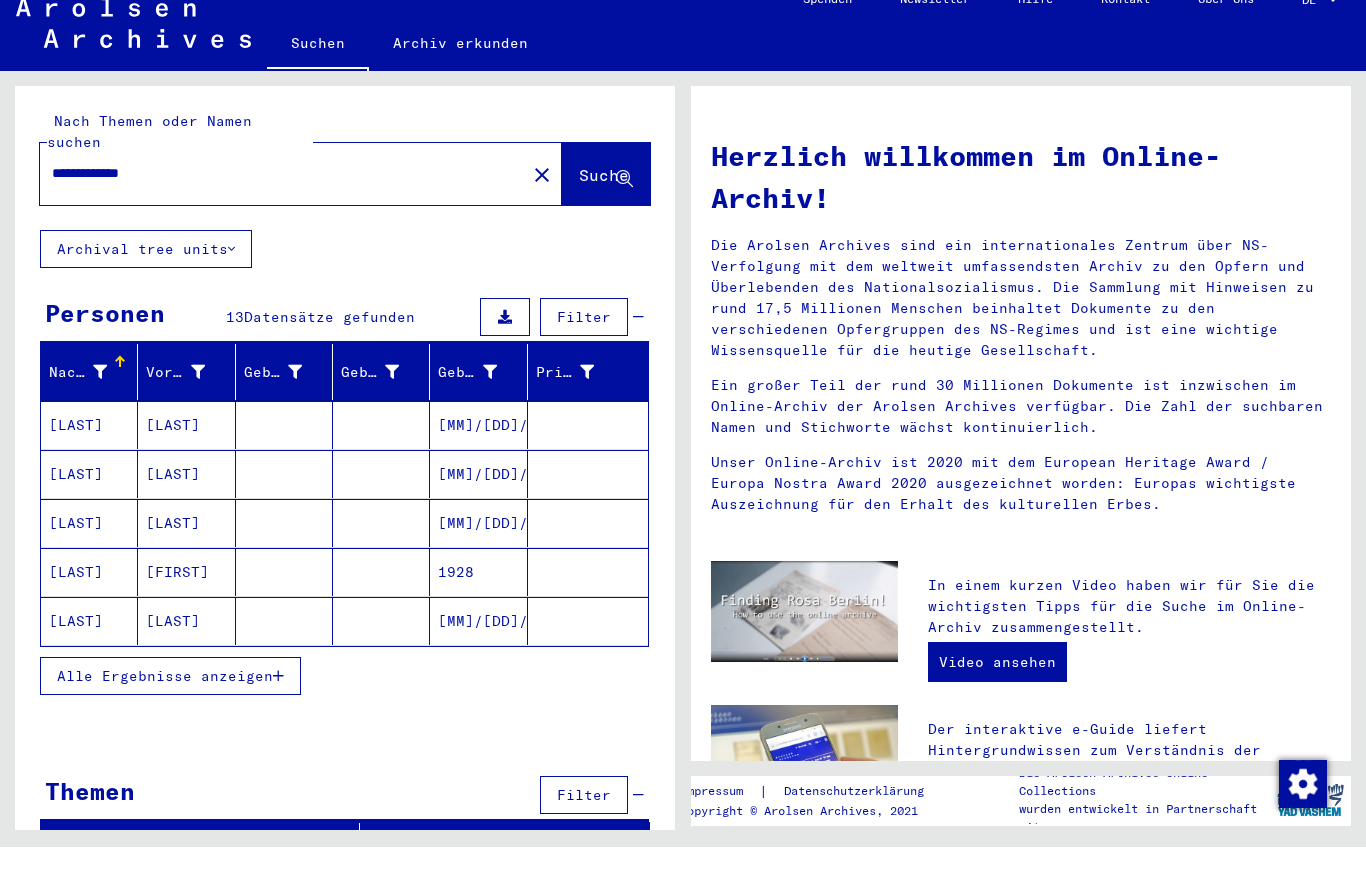 click on "Alle Ergebnisse anzeigen" at bounding box center (165, 701) 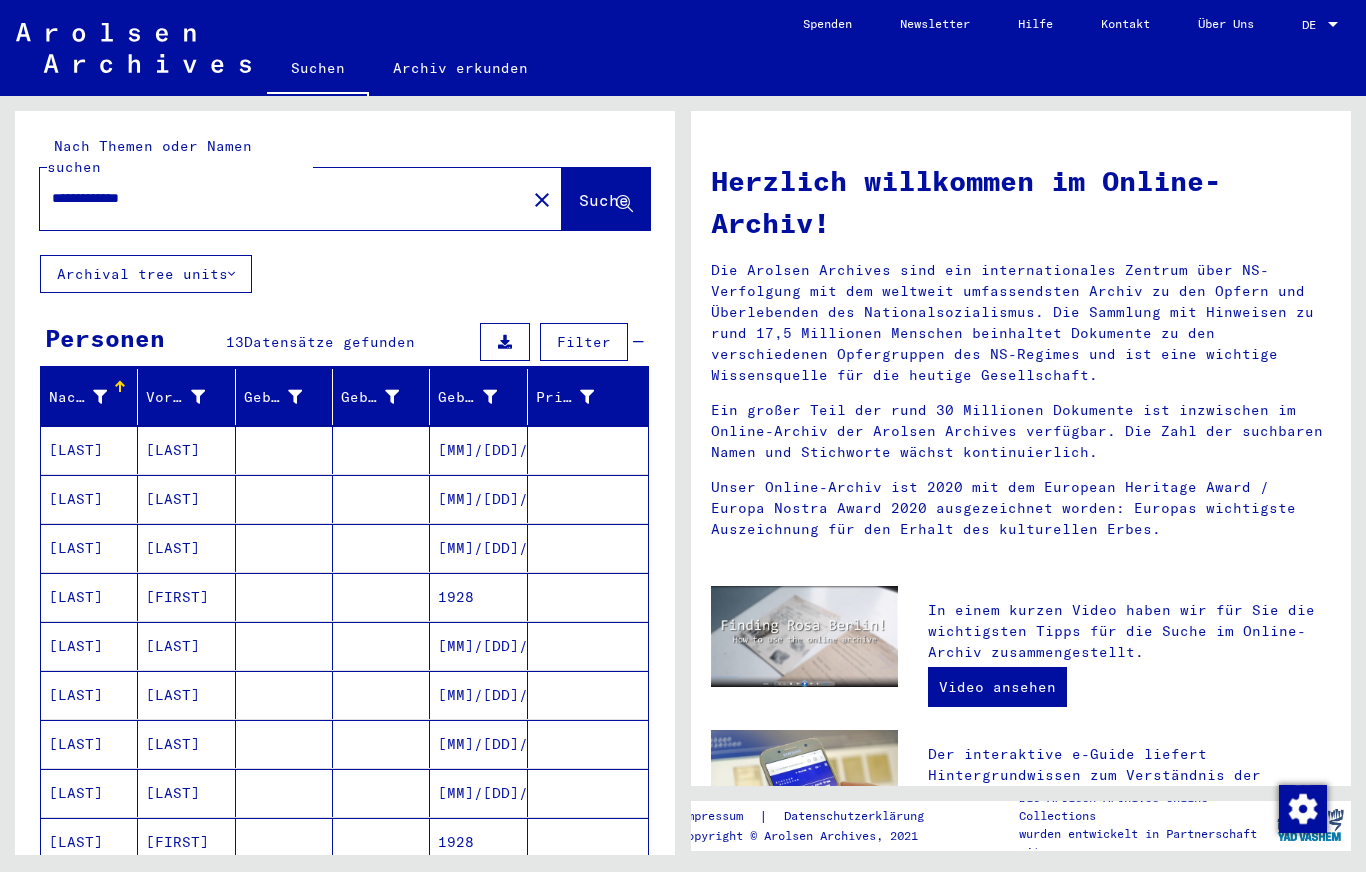 click on "[LAST]" at bounding box center [89, 891] 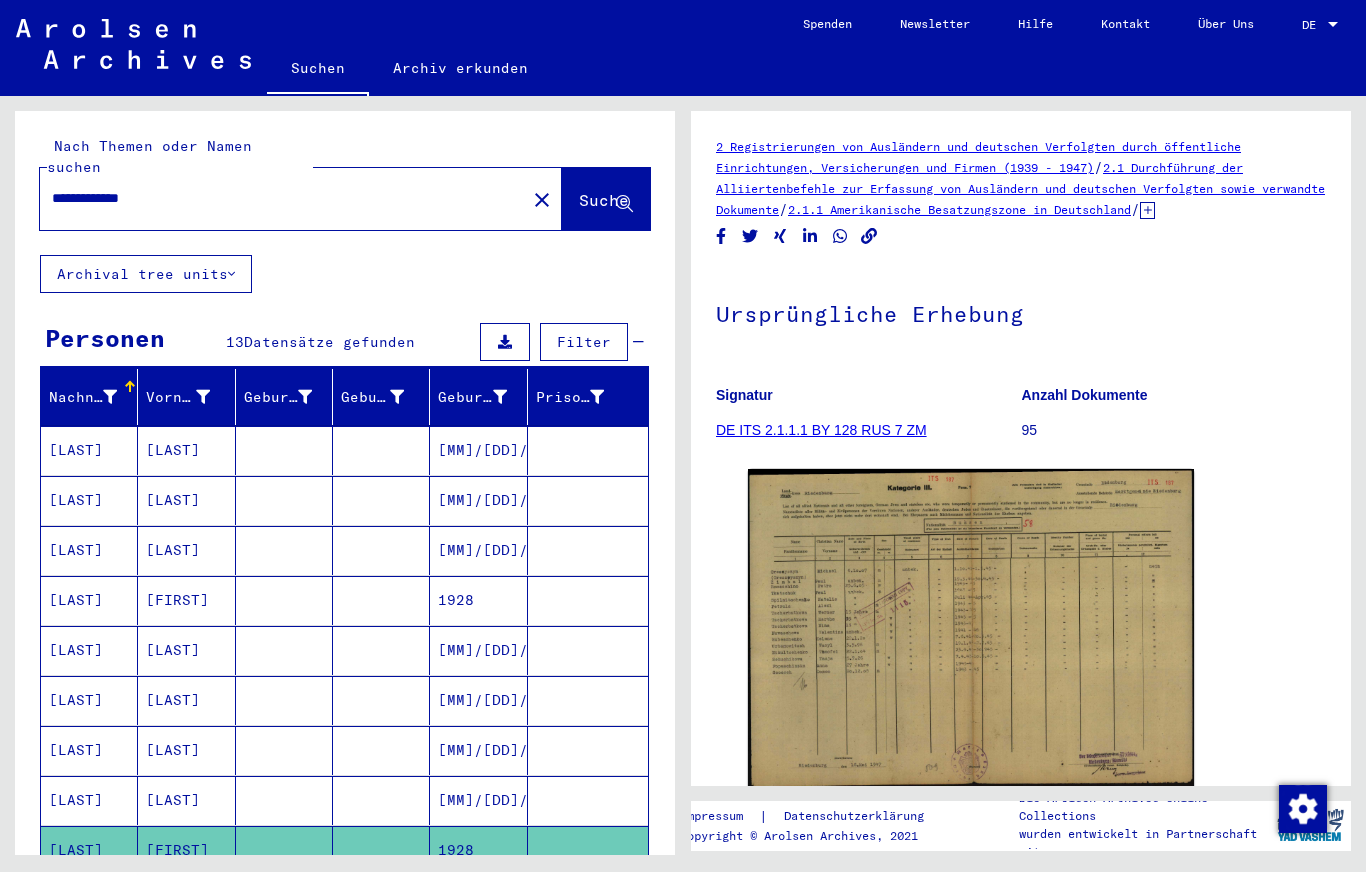 scroll, scrollTop: 0, scrollLeft: 0, axis: both 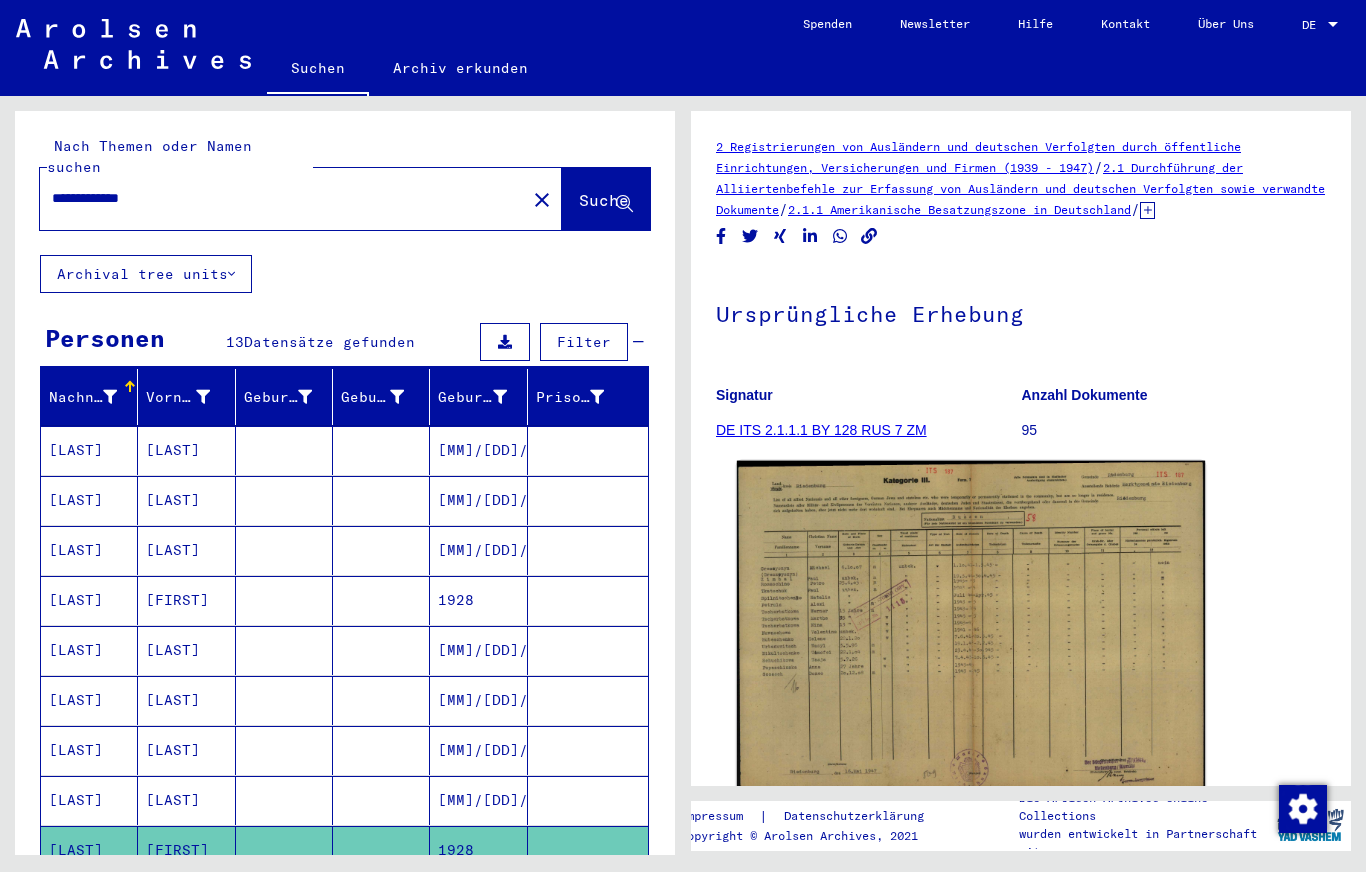 click 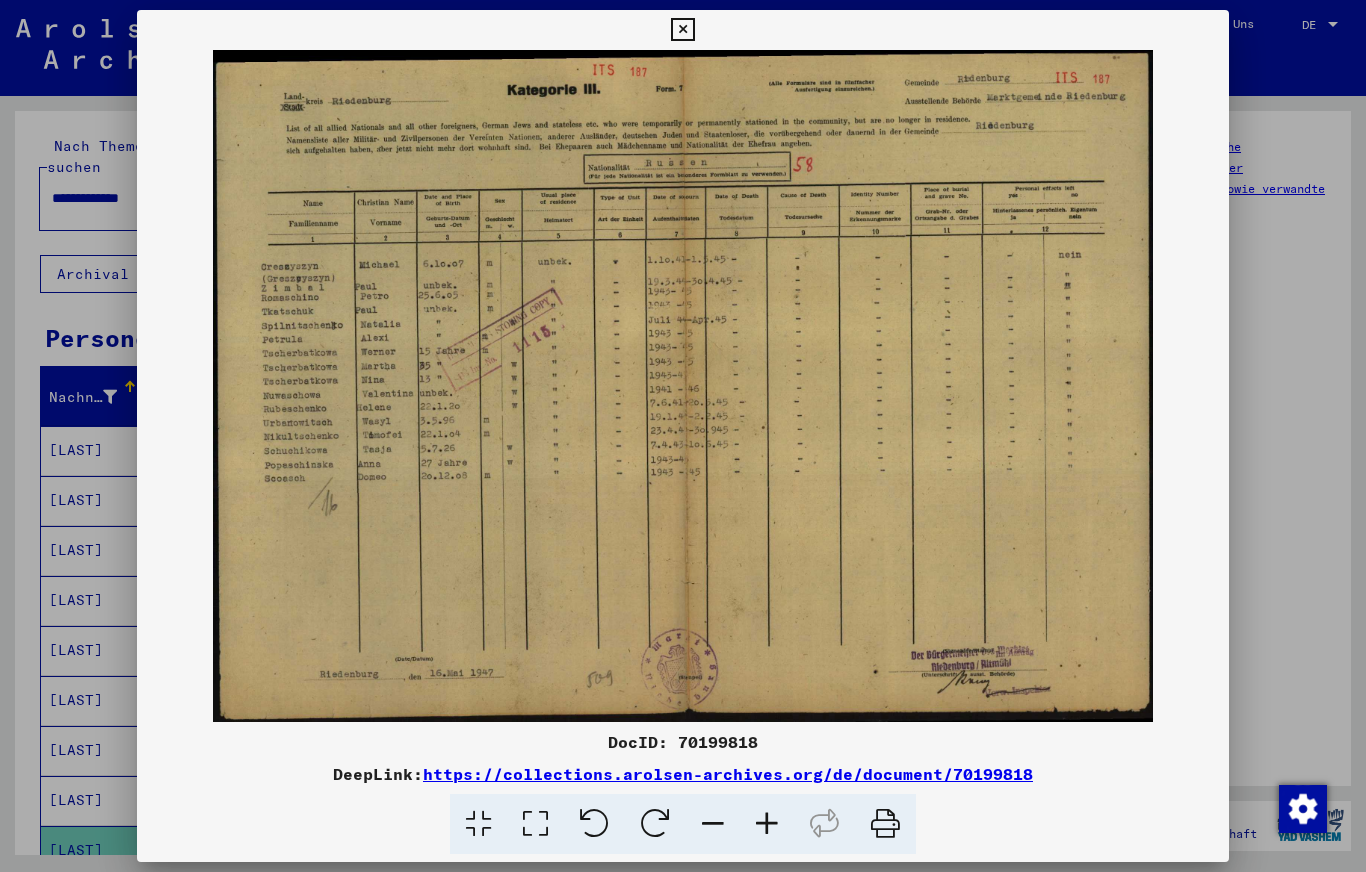 click at bounding box center [683, 436] 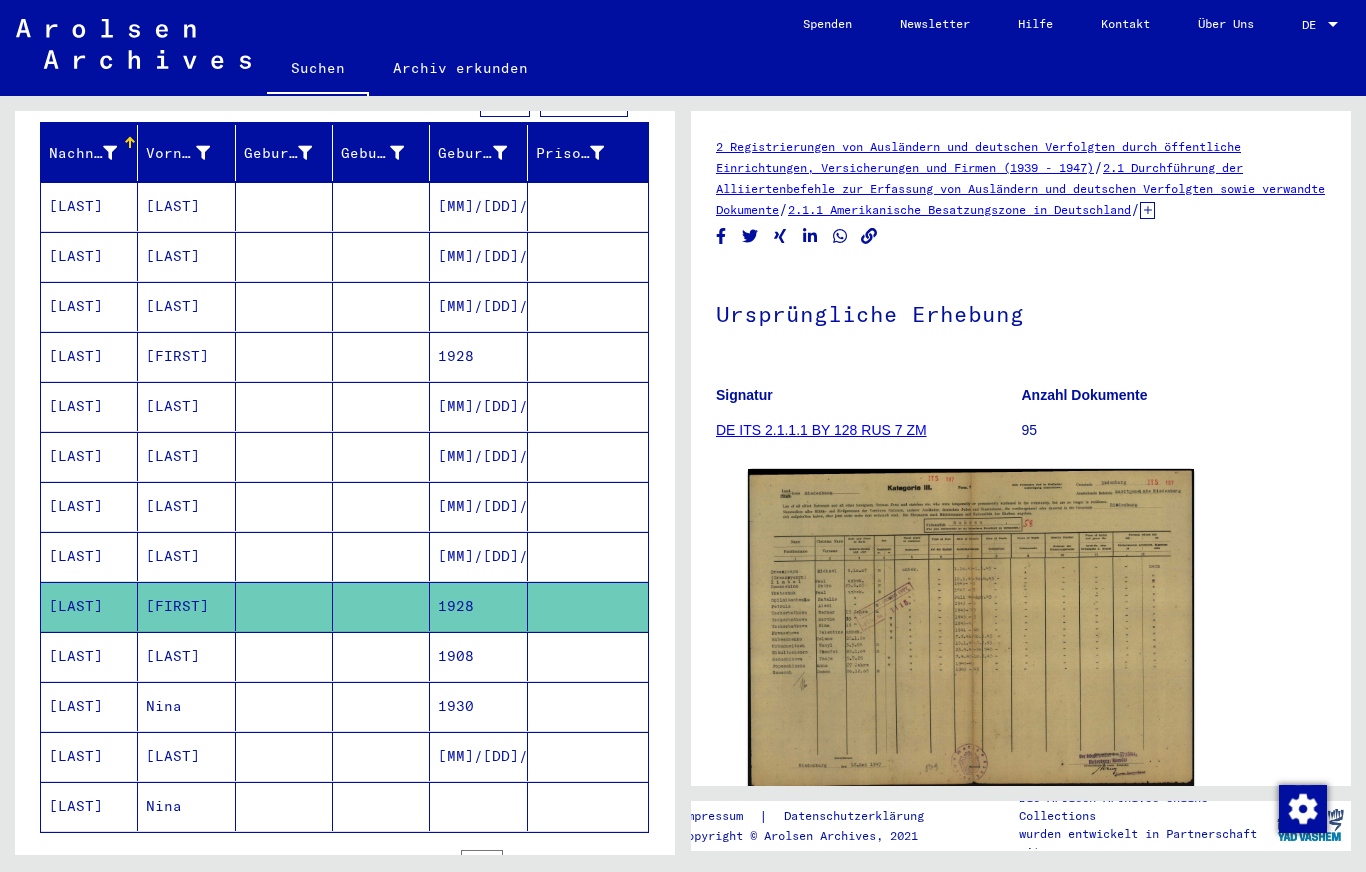 scroll, scrollTop: 240, scrollLeft: 0, axis: vertical 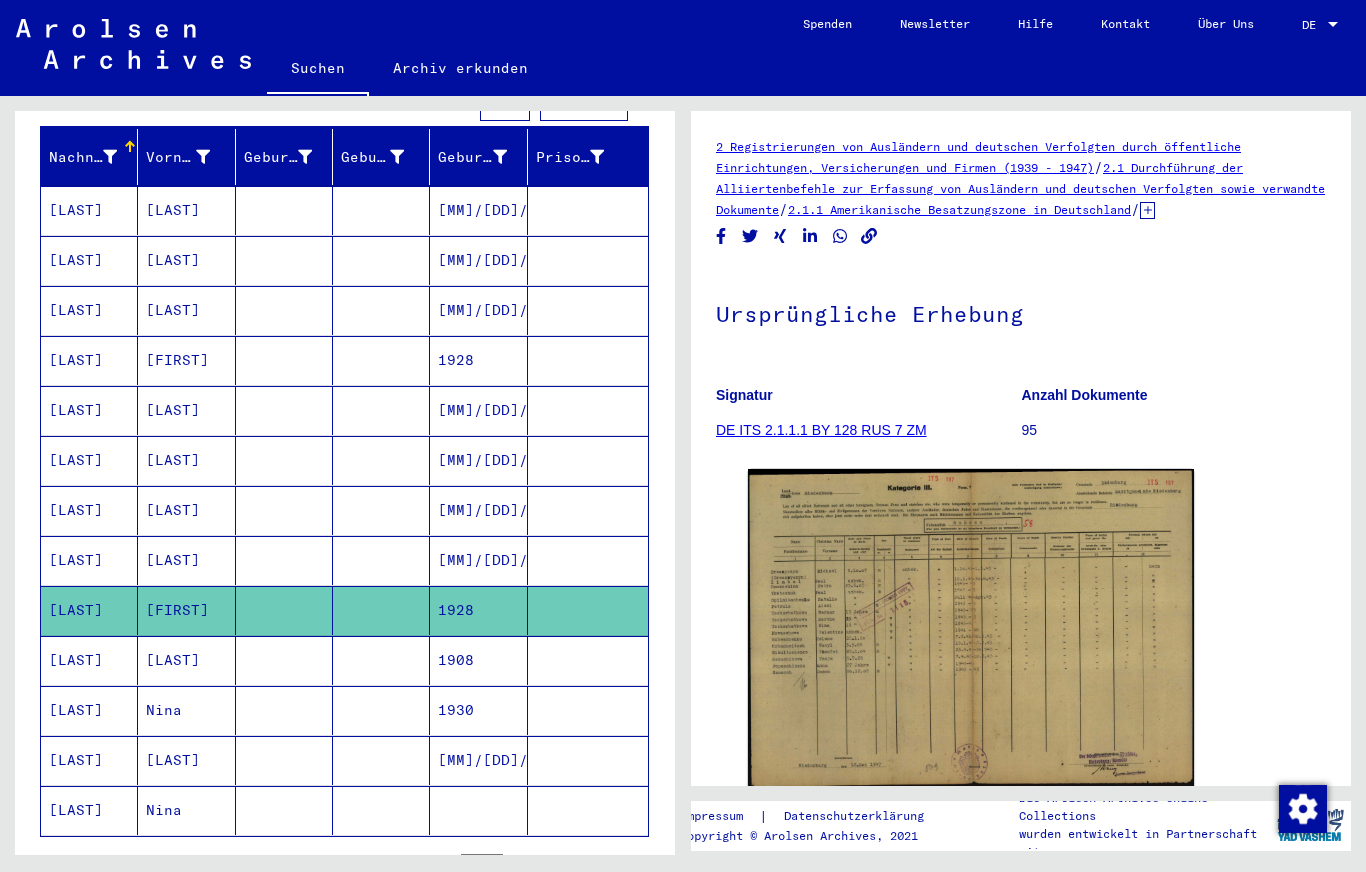 click 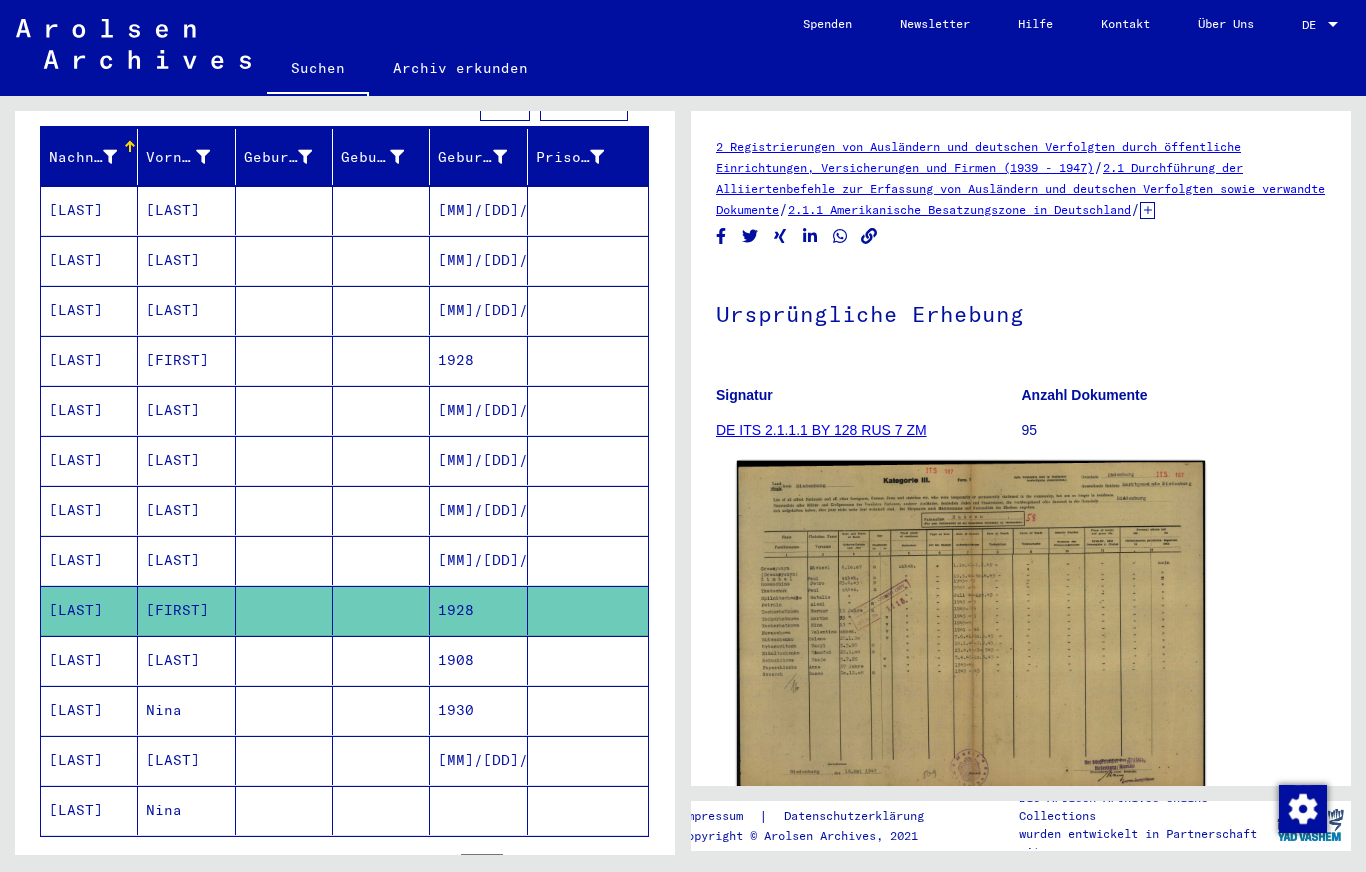 click 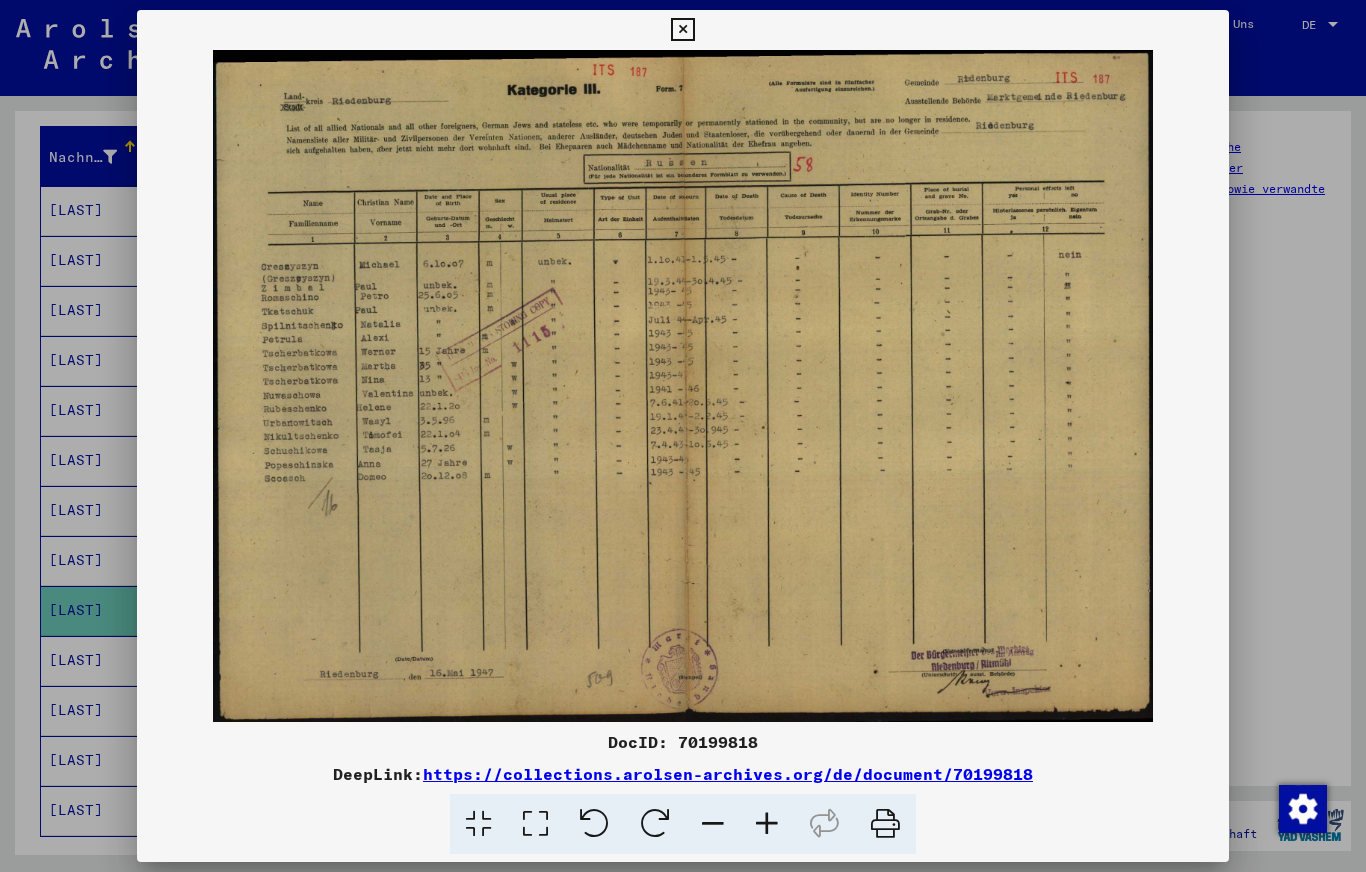 click on "**********" at bounding box center (683, 436) 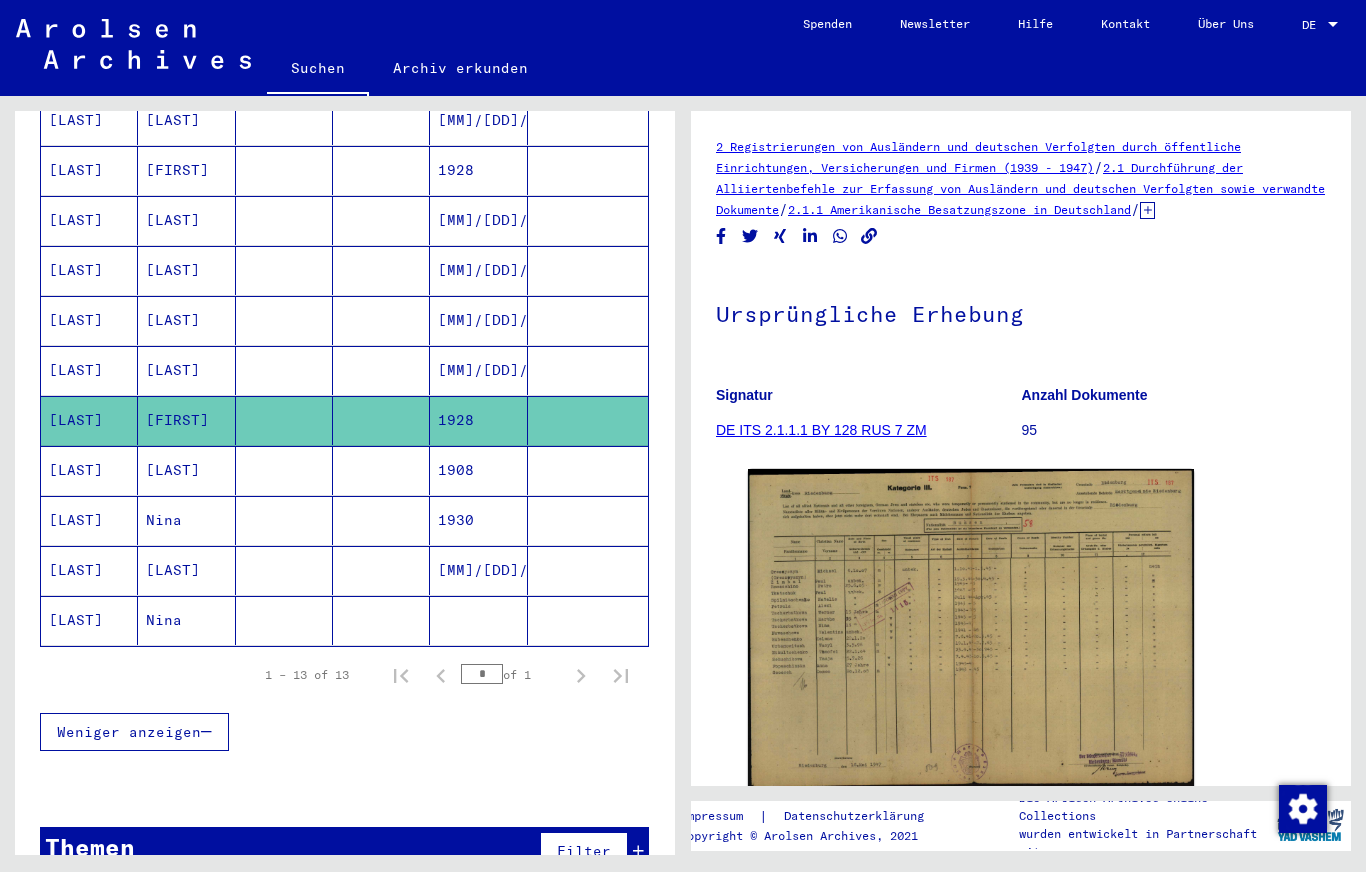 scroll, scrollTop: 429, scrollLeft: 0, axis: vertical 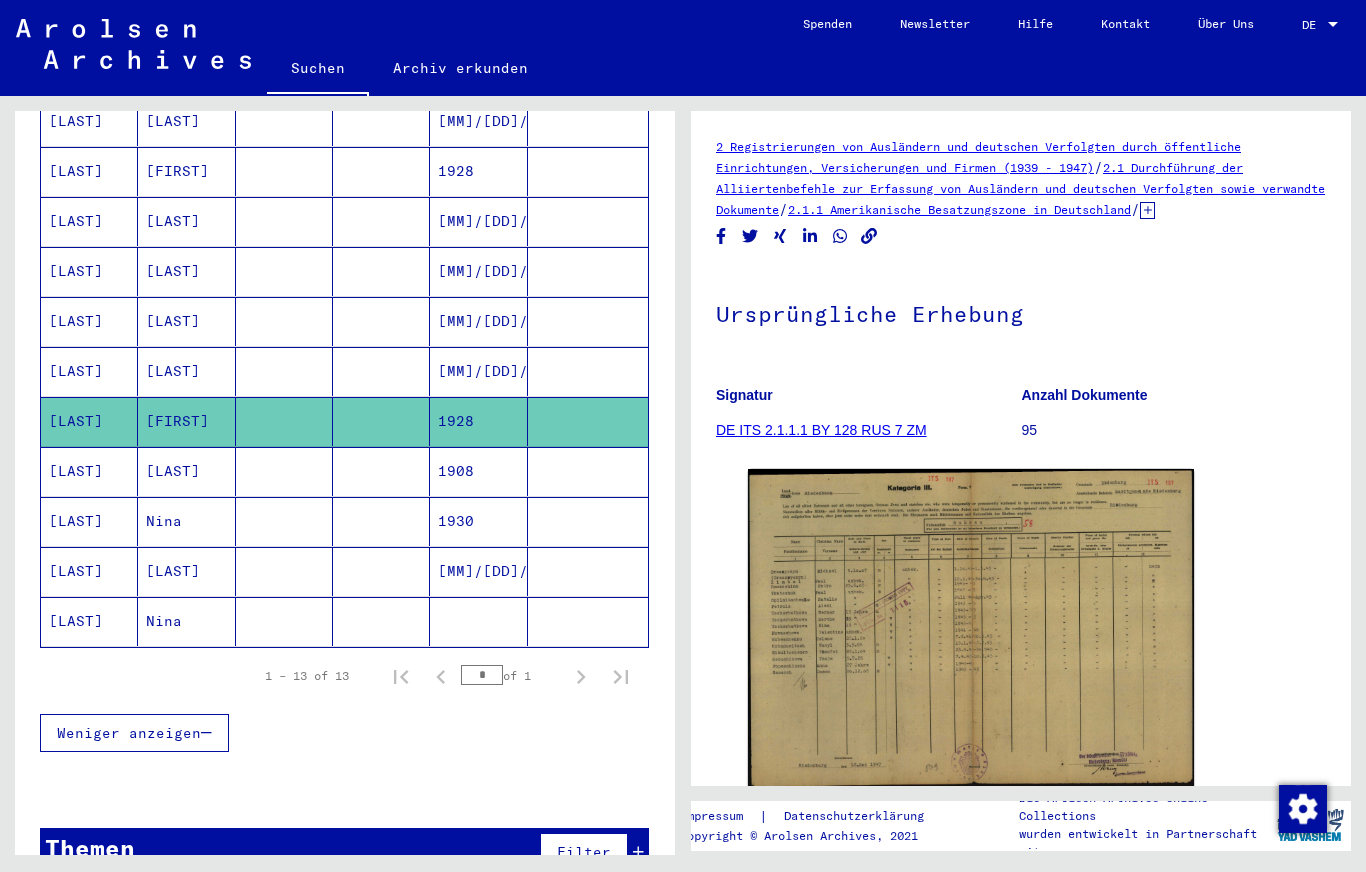 click on "Filter" at bounding box center (584, 852) 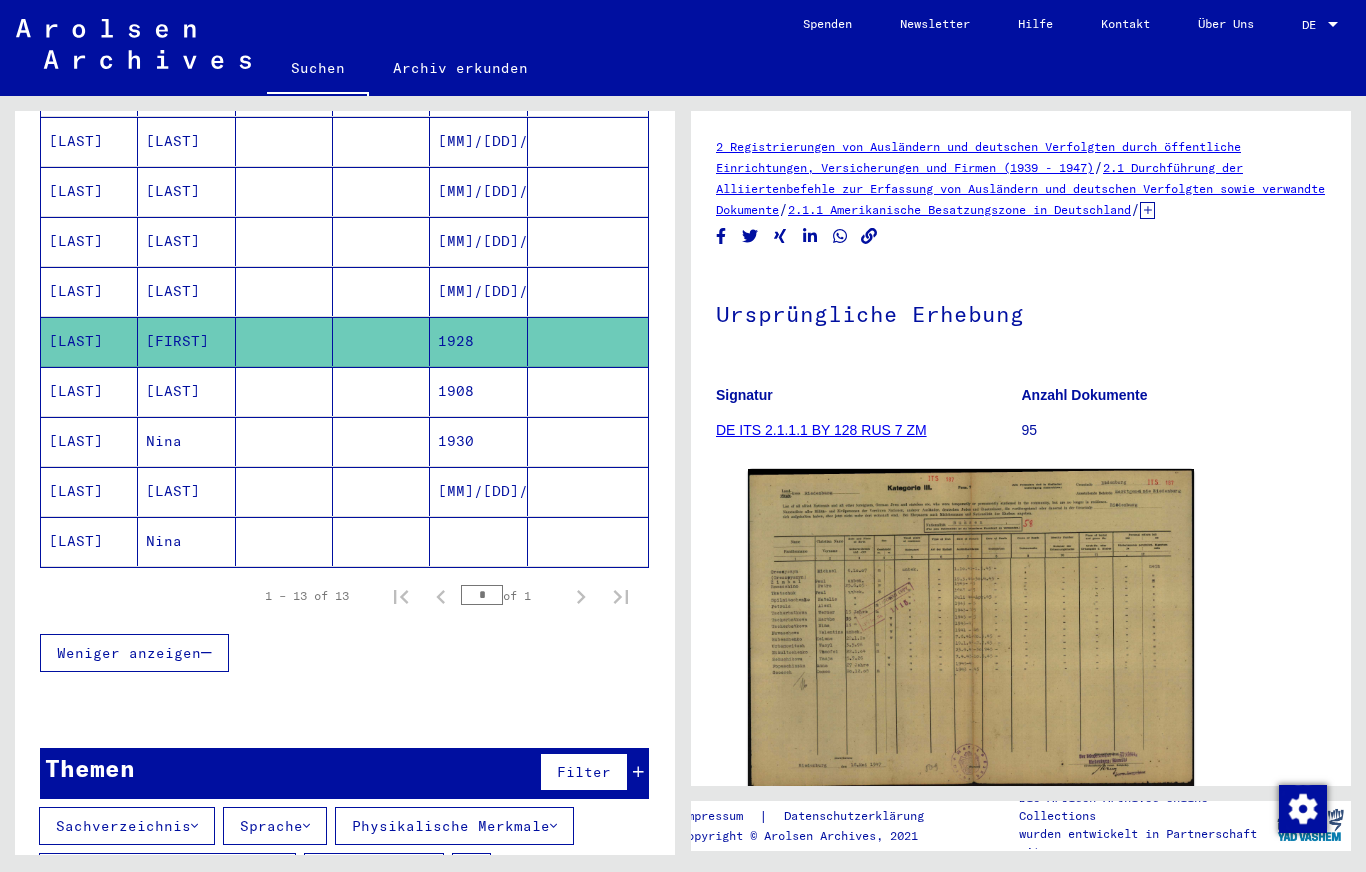 scroll, scrollTop: 398, scrollLeft: 0, axis: vertical 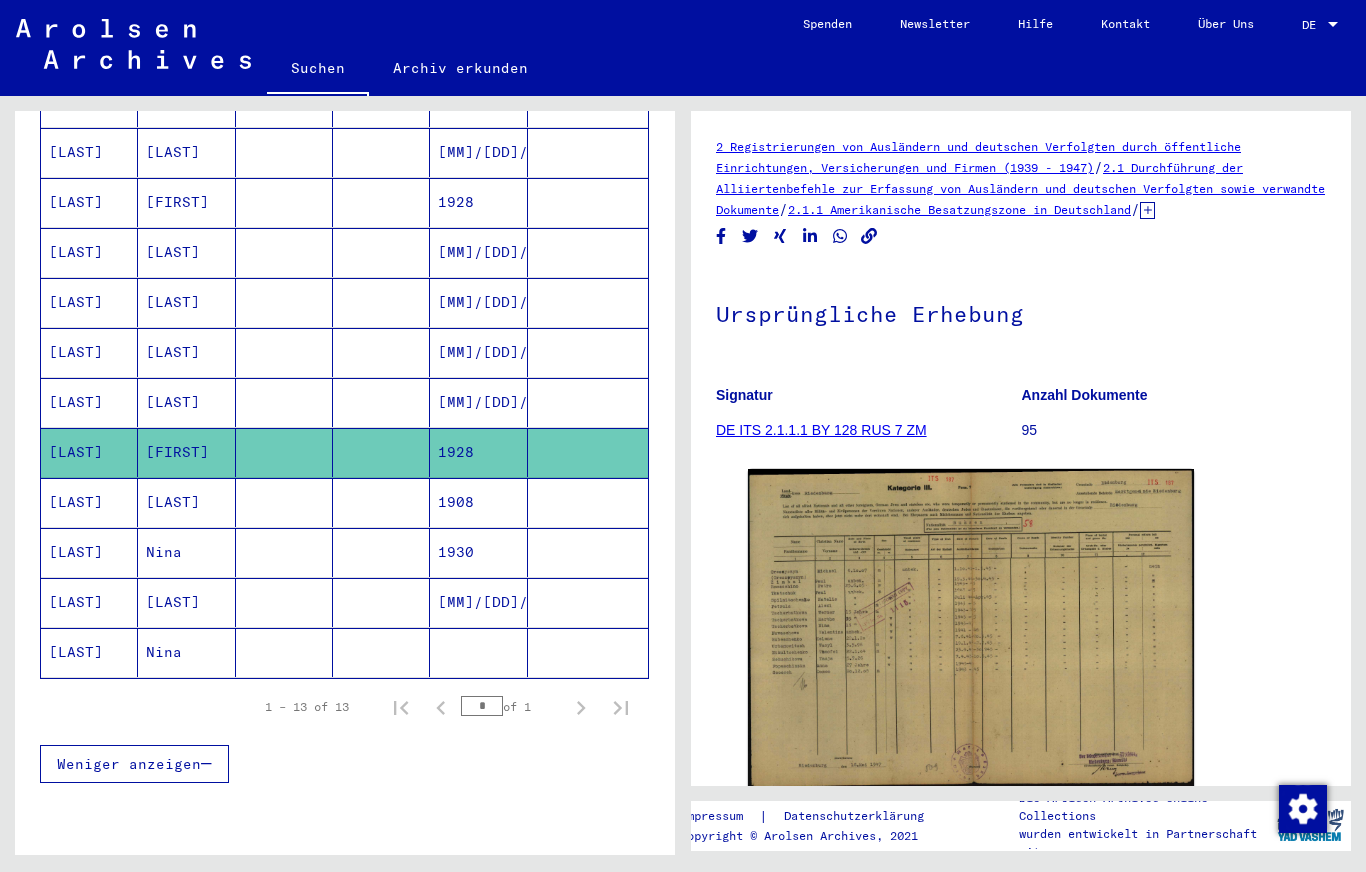 click on "Nina" 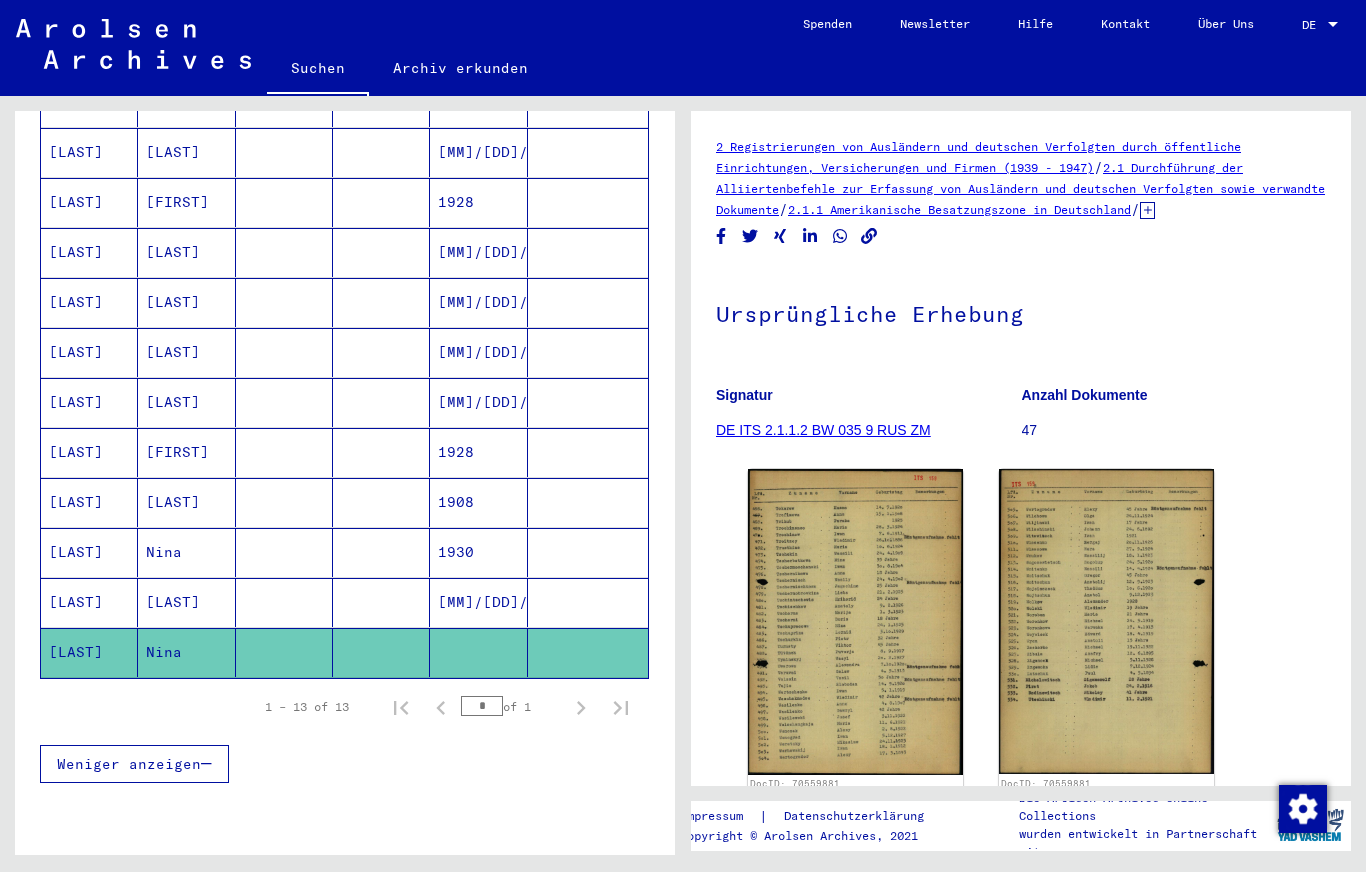 scroll, scrollTop: 0, scrollLeft: 0, axis: both 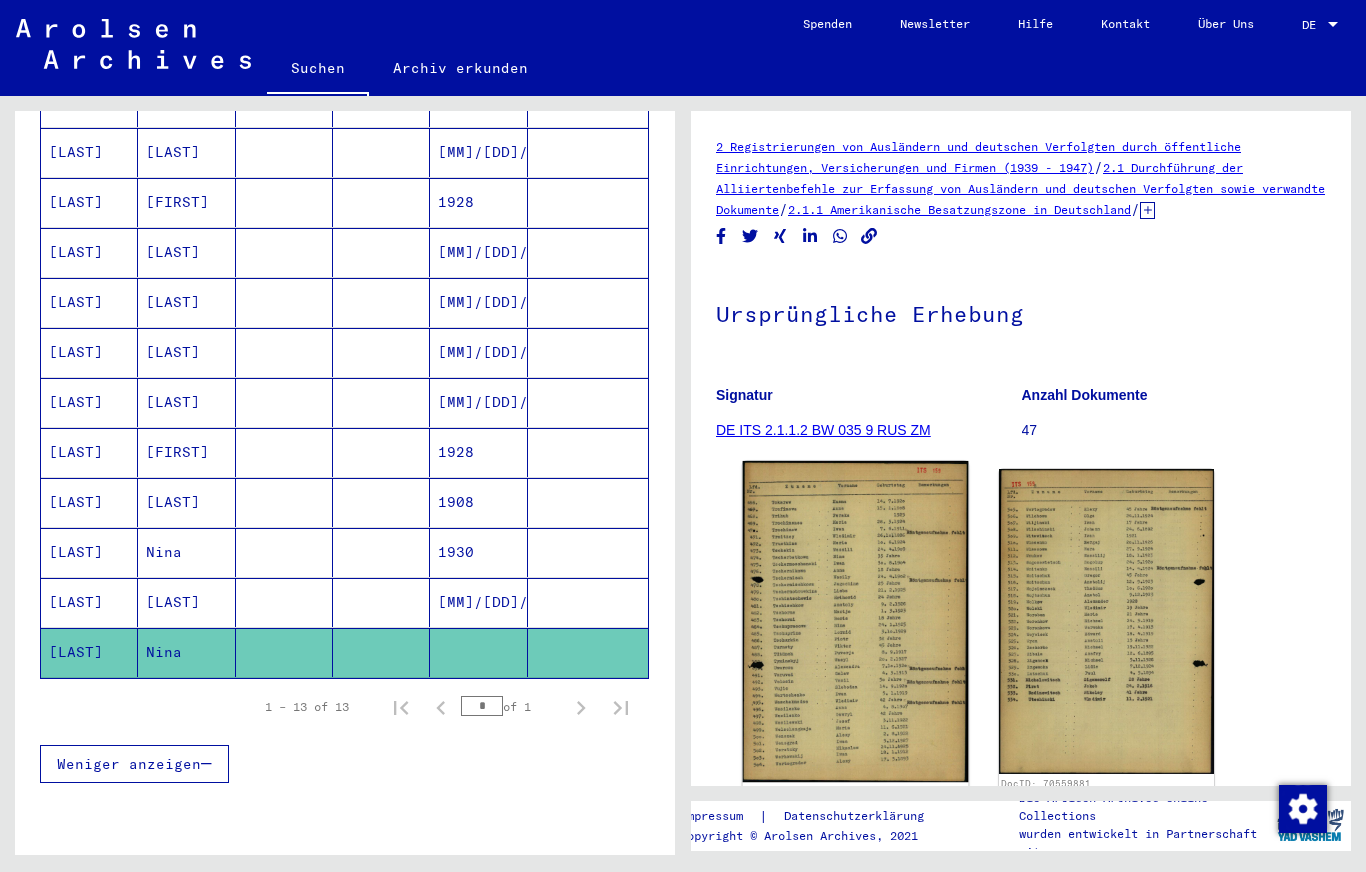 click 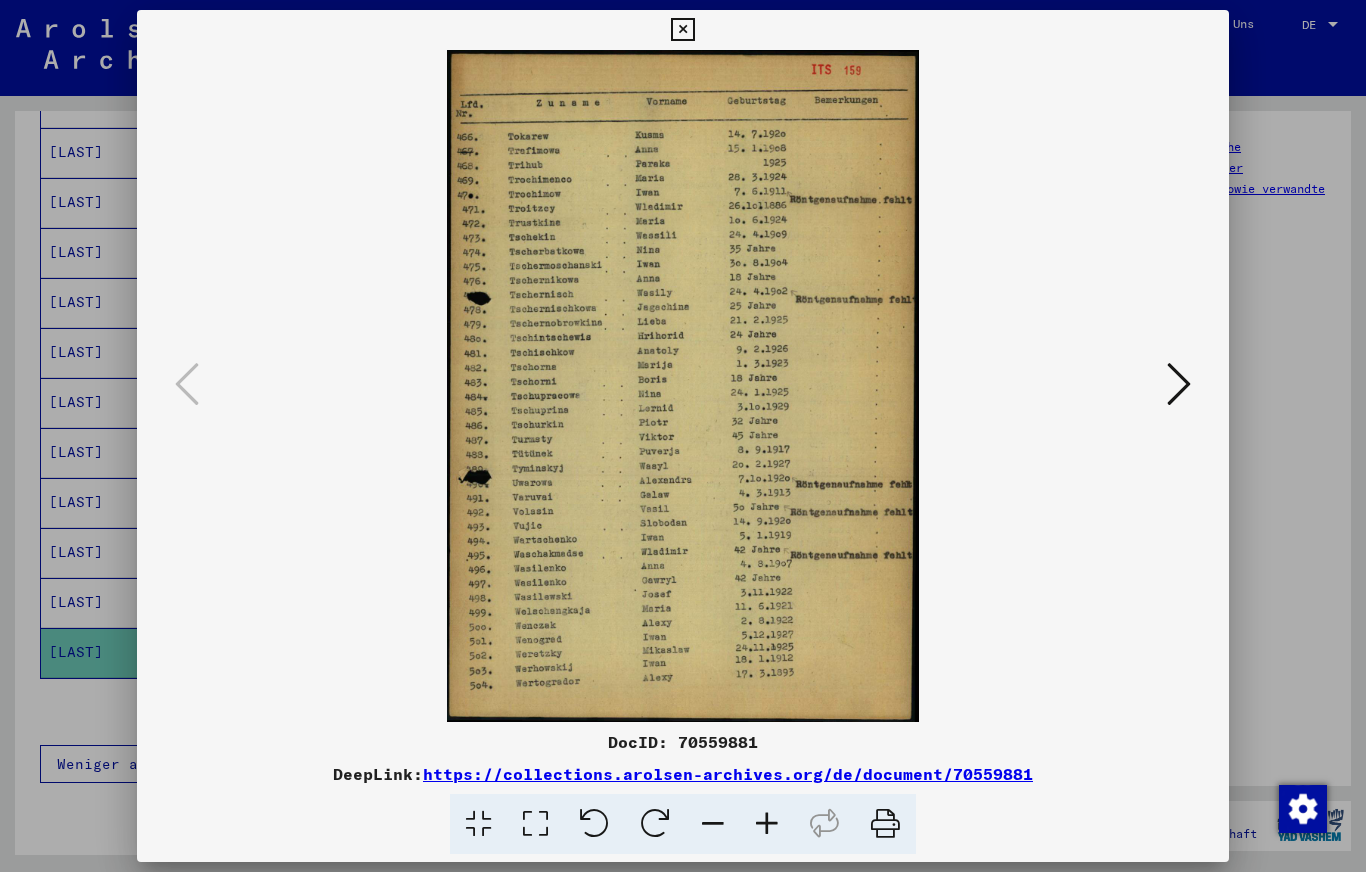 click at bounding box center (683, 386) 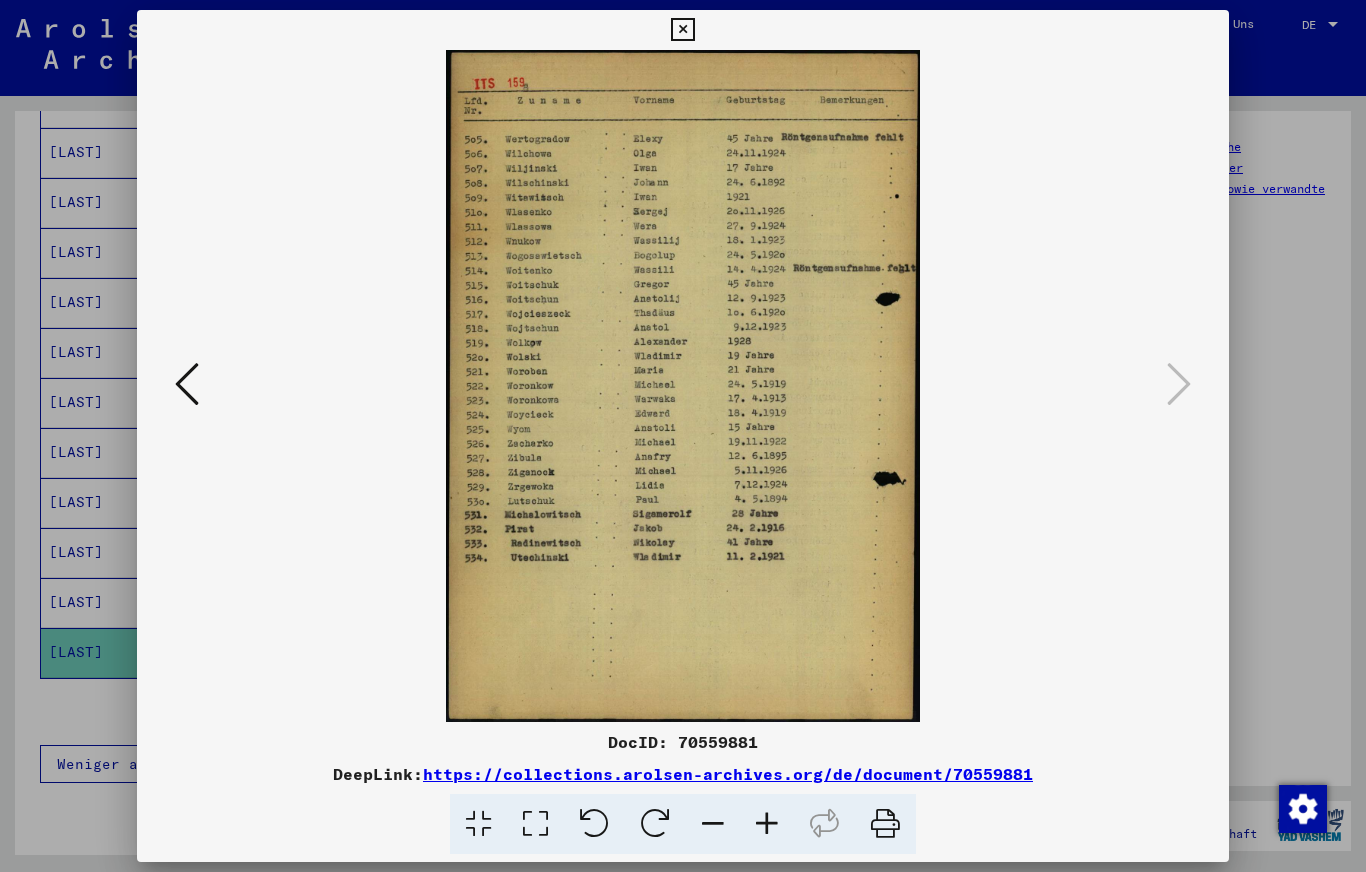 click at bounding box center (683, 436) 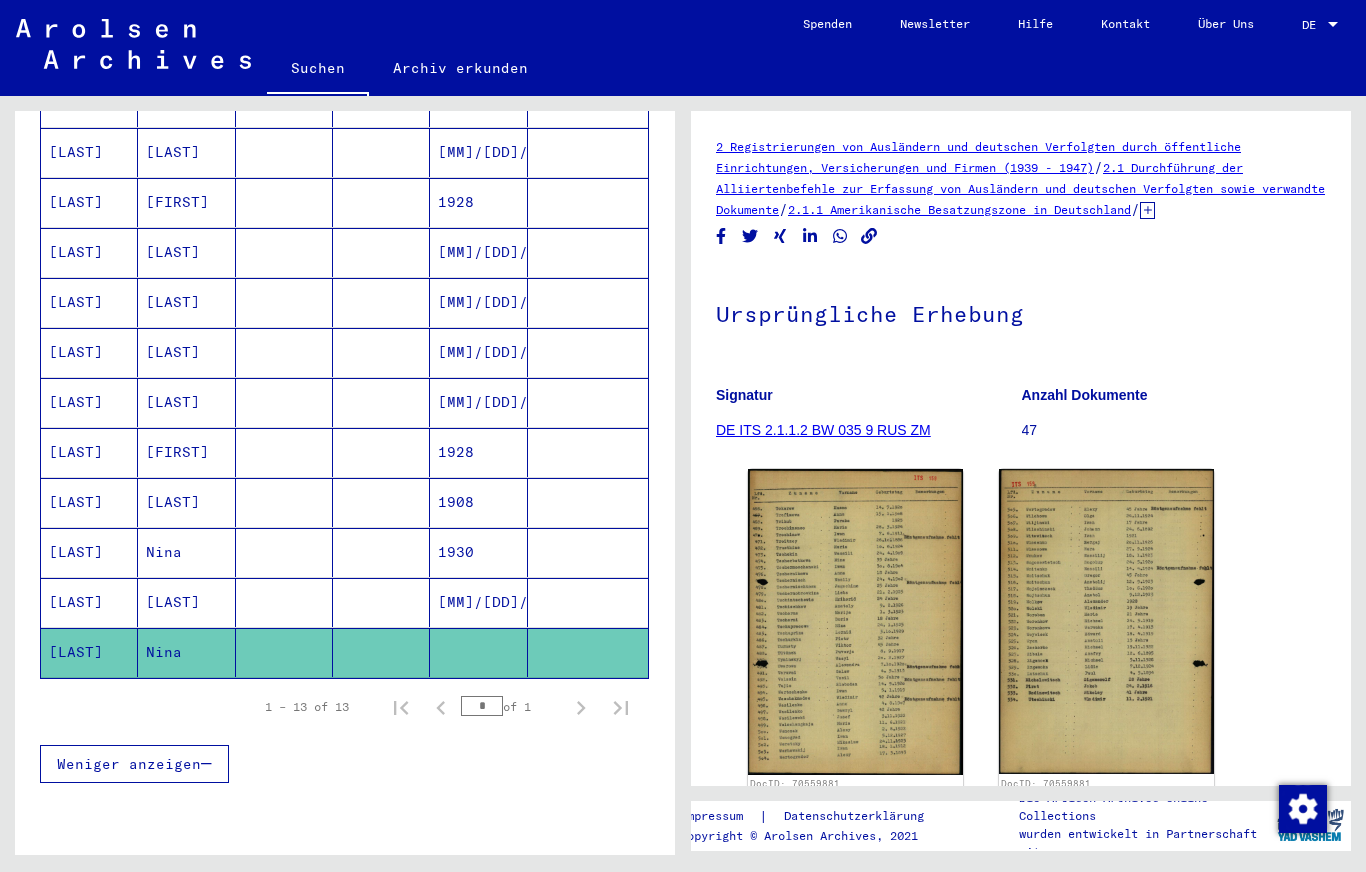 click on "[FIRST]" at bounding box center [186, 502] 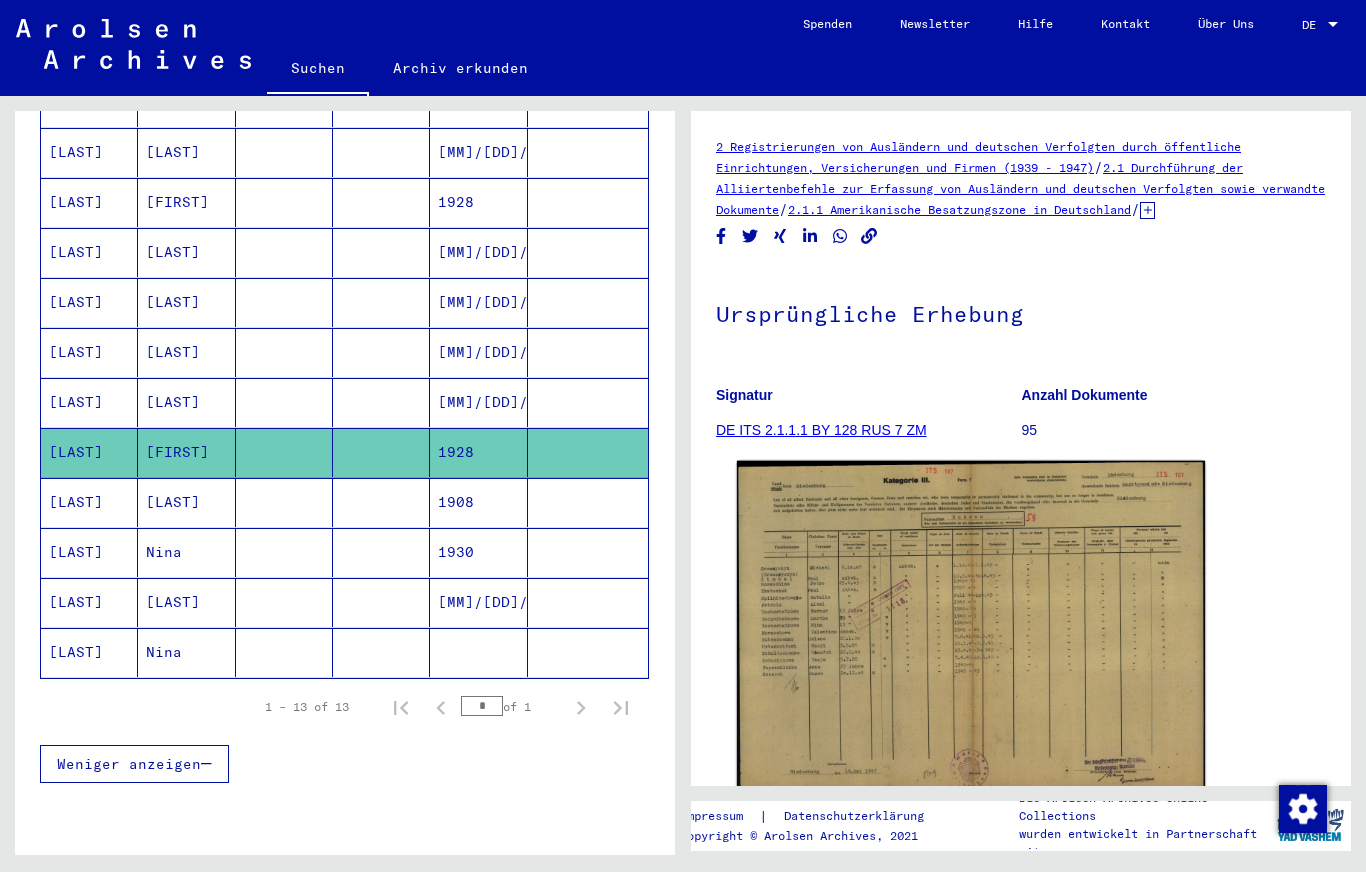 scroll, scrollTop: 0, scrollLeft: 0, axis: both 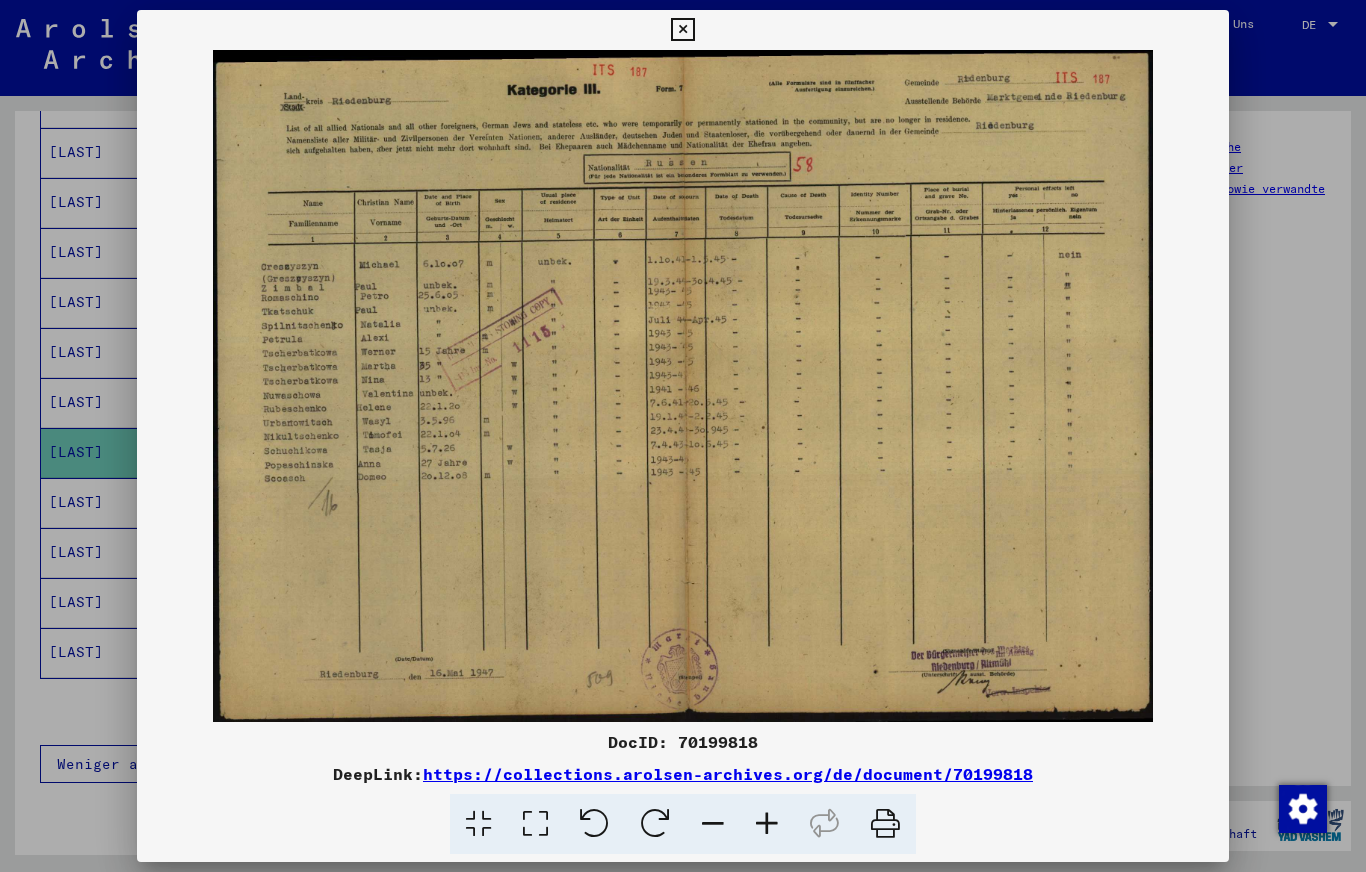 click at bounding box center [683, 436] 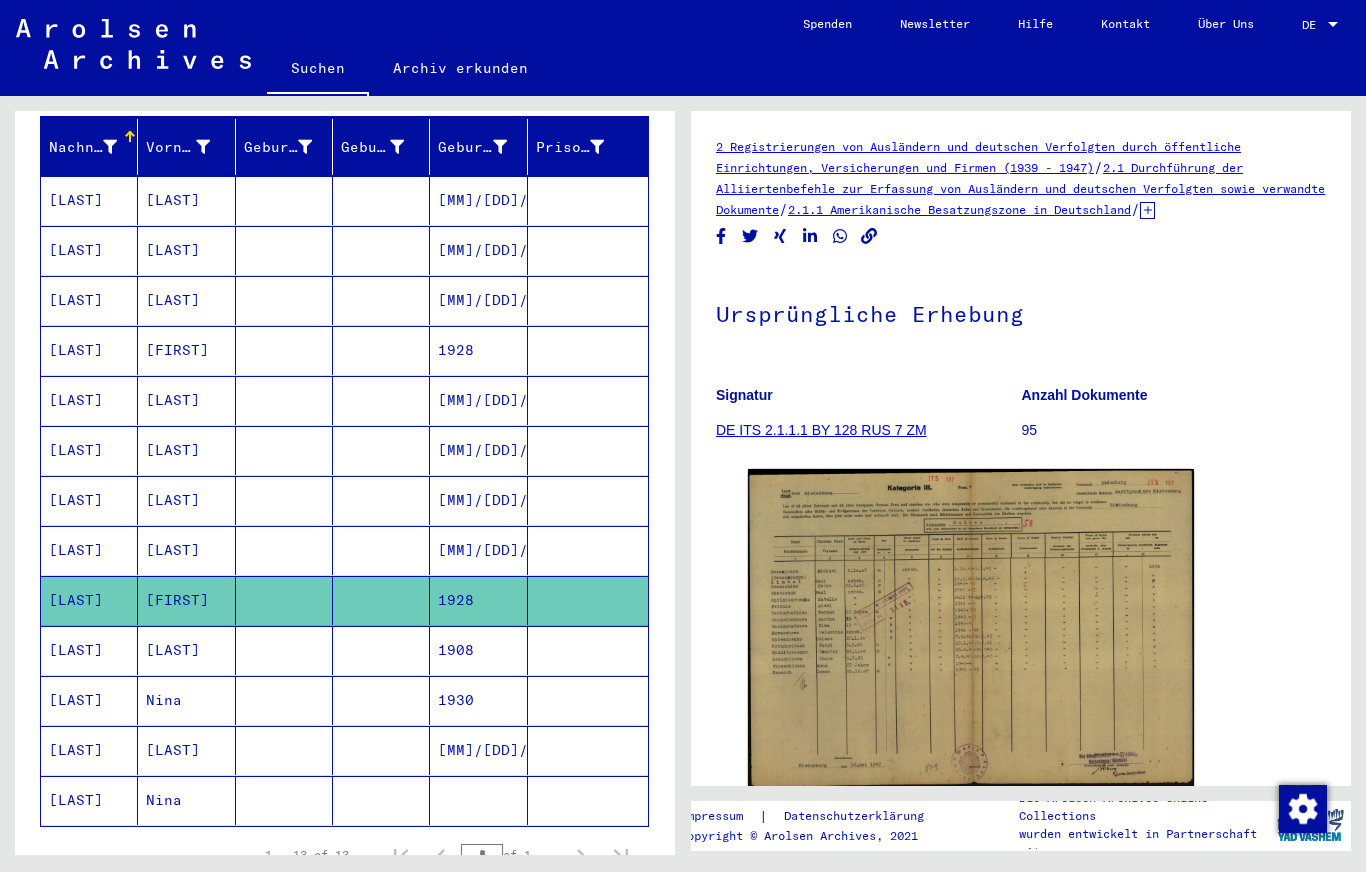 scroll, scrollTop: 249, scrollLeft: 0, axis: vertical 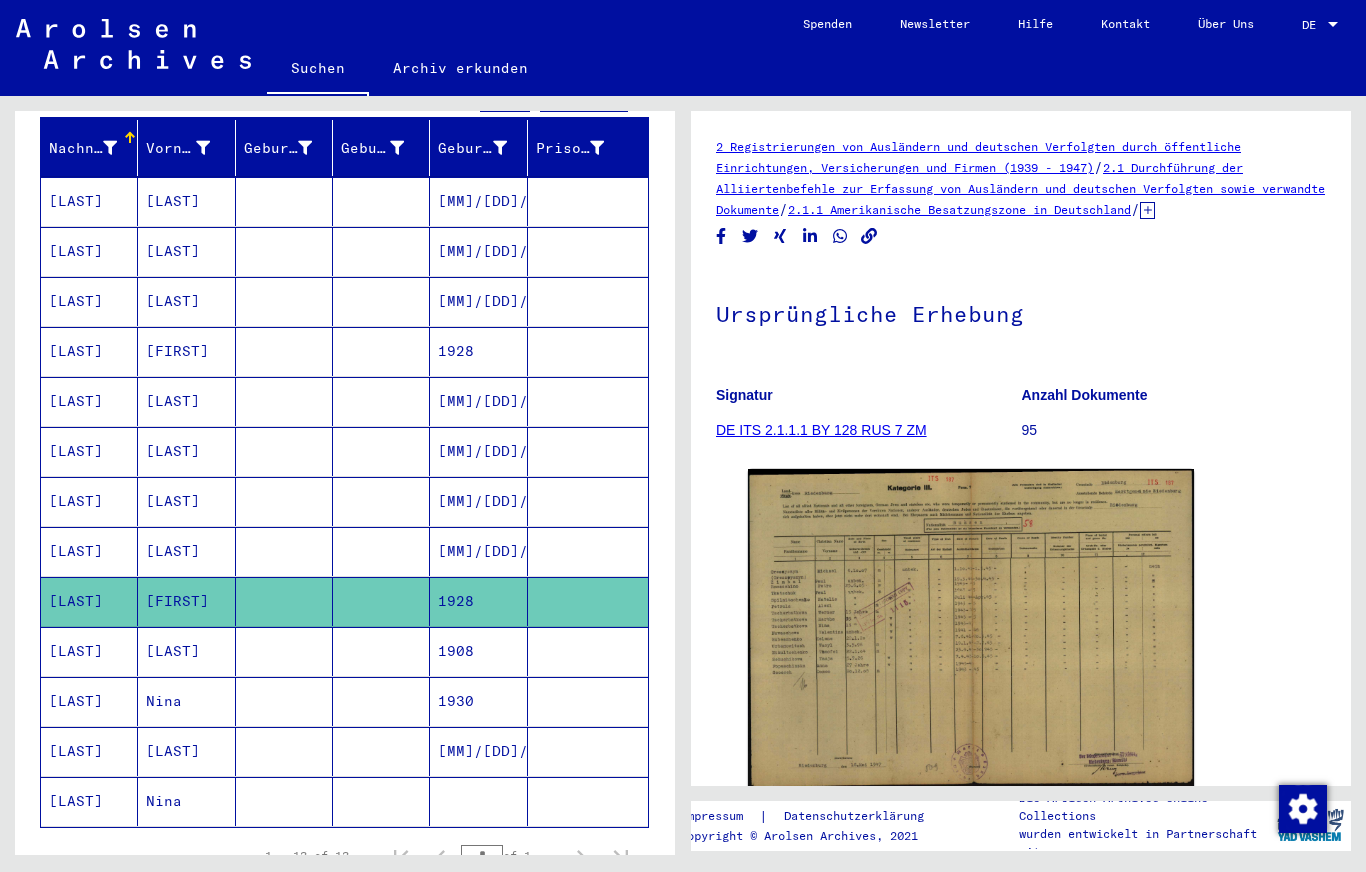 click on "[LAST]" at bounding box center (186, 251) 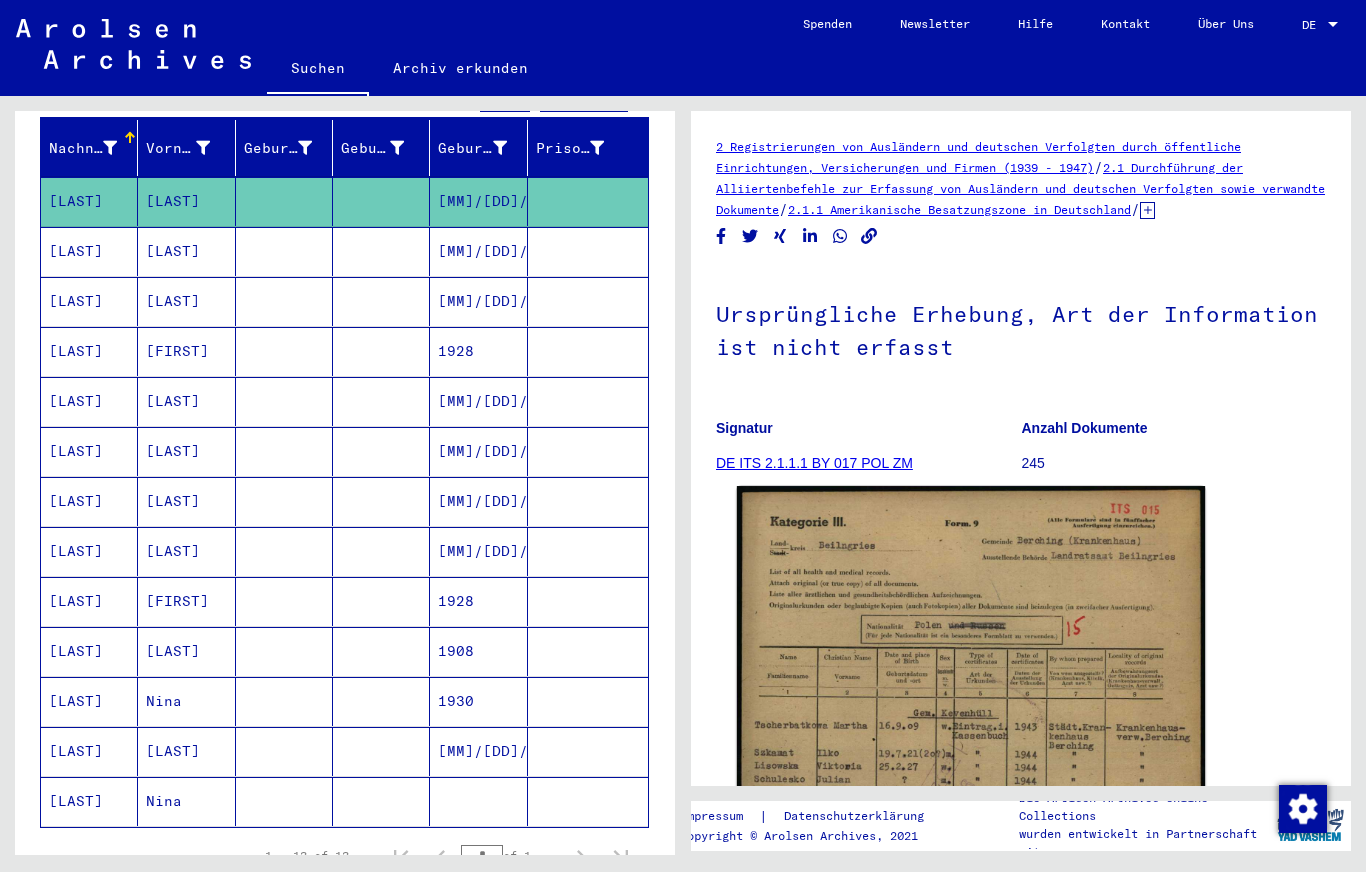 scroll, scrollTop: 0, scrollLeft: 0, axis: both 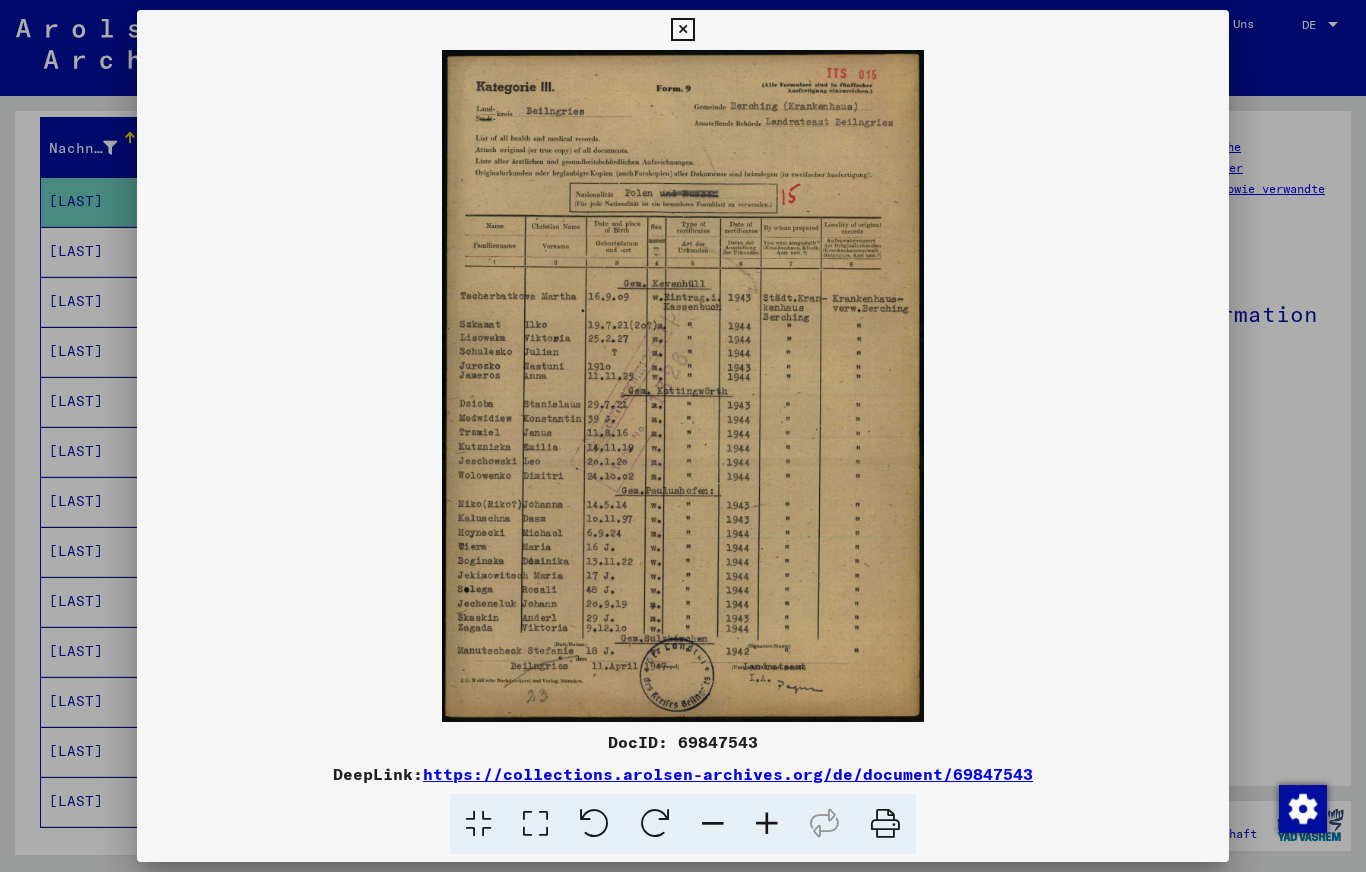 click at bounding box center [682, 30] 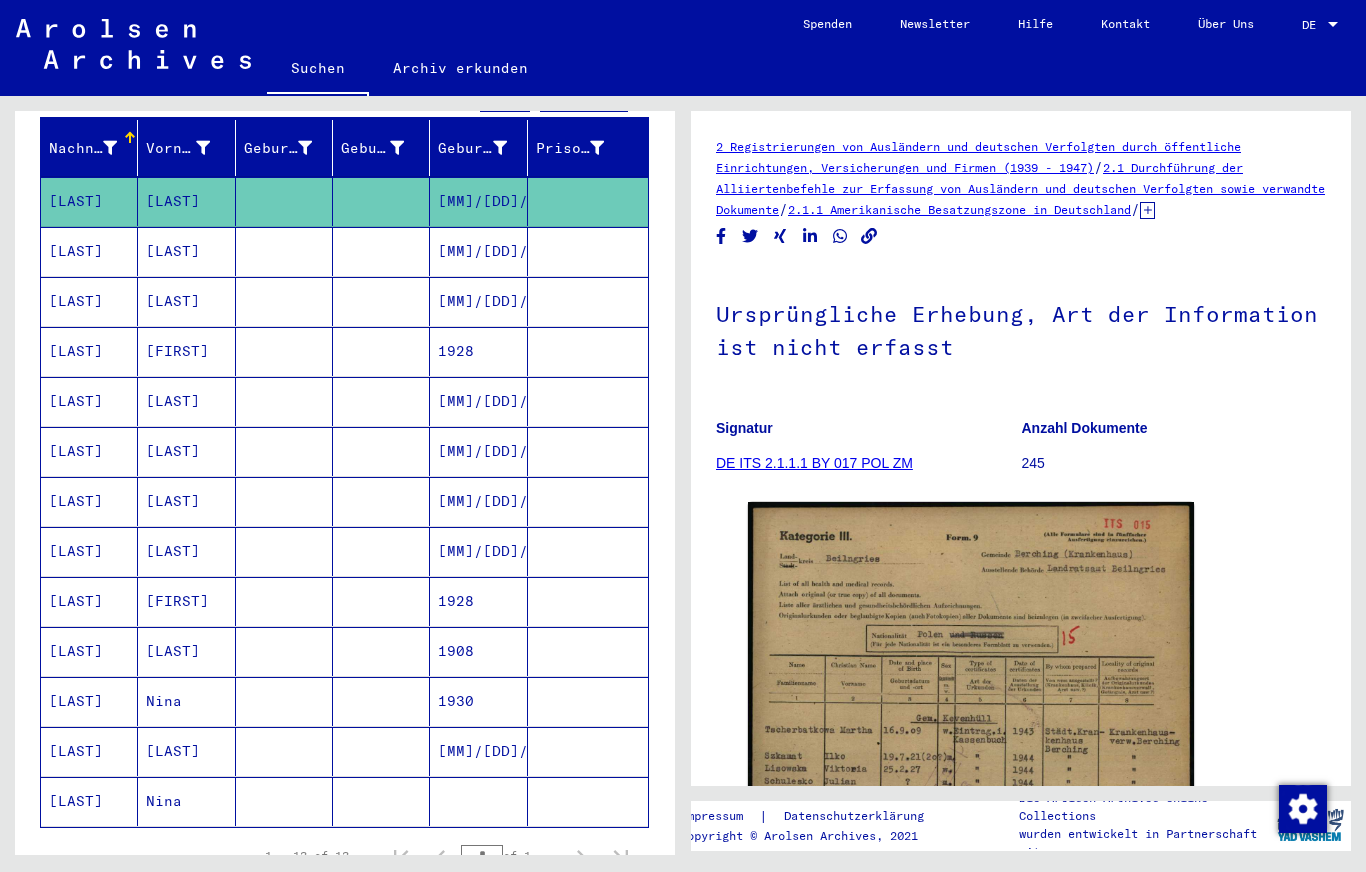 click on "[LAST]" at bounding box center (186, 351) 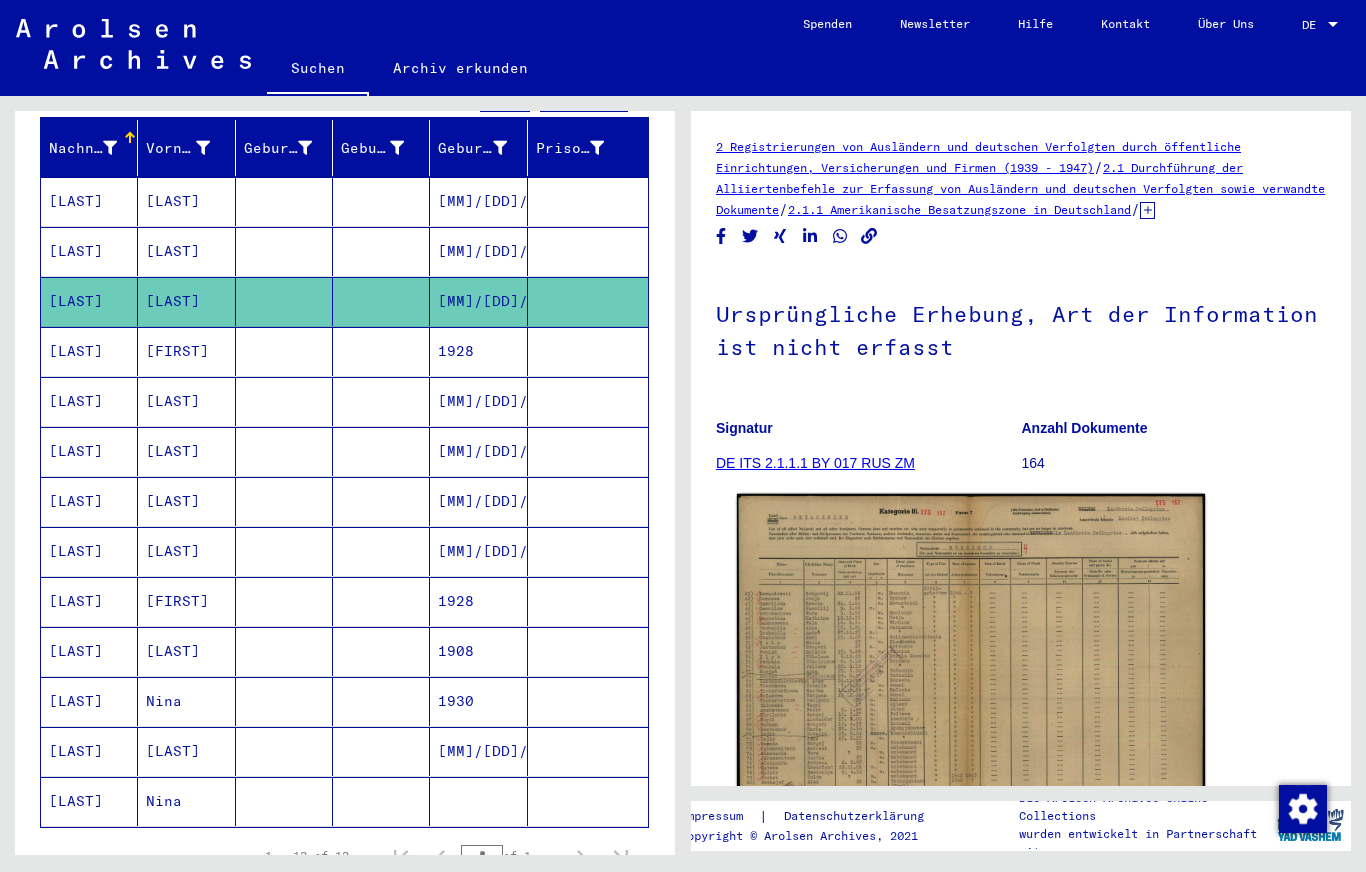 scroll, scrollTop: 0, scrollLeft: 0, axis: both 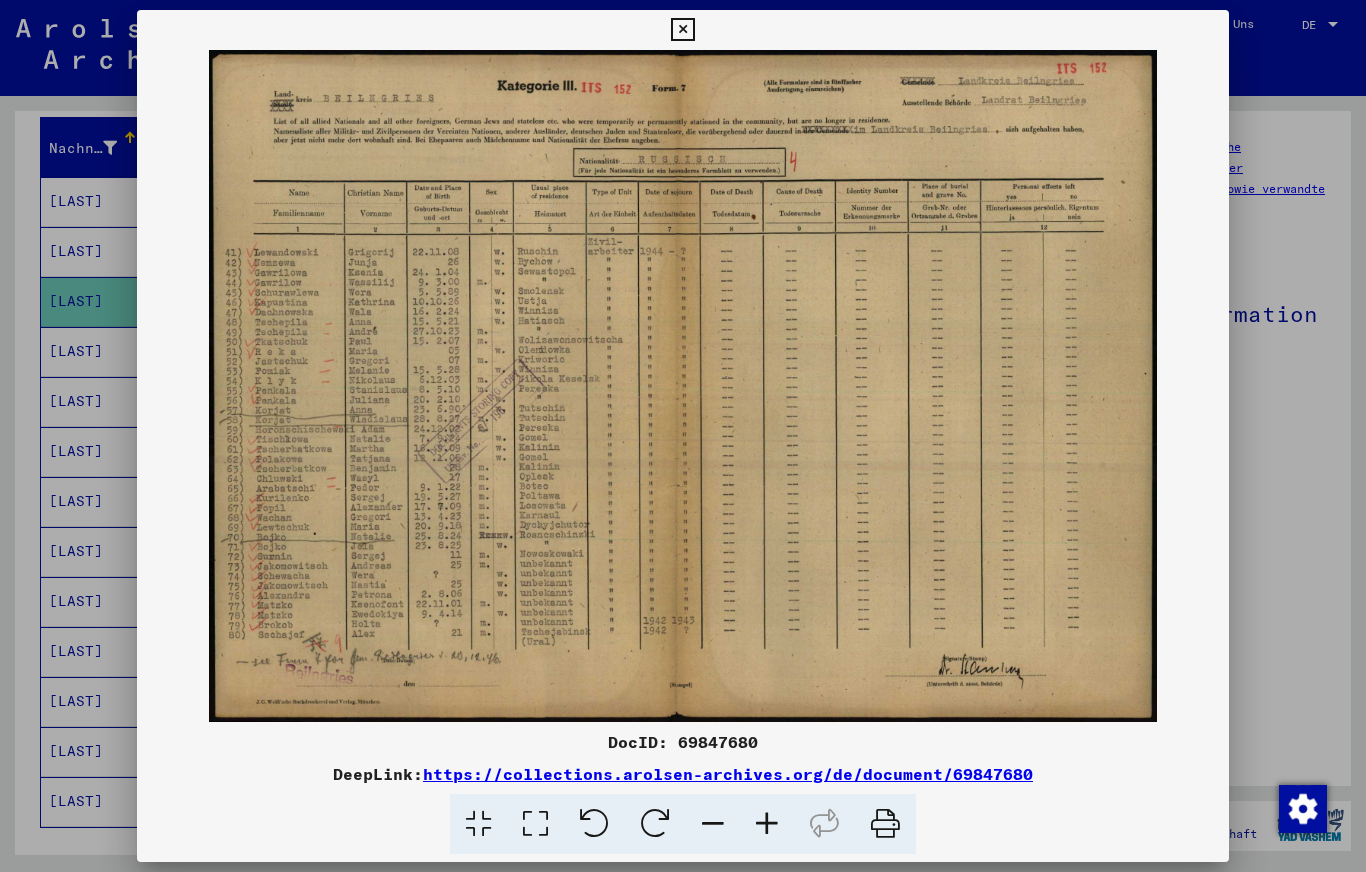 click at bounding box center (682, 30) 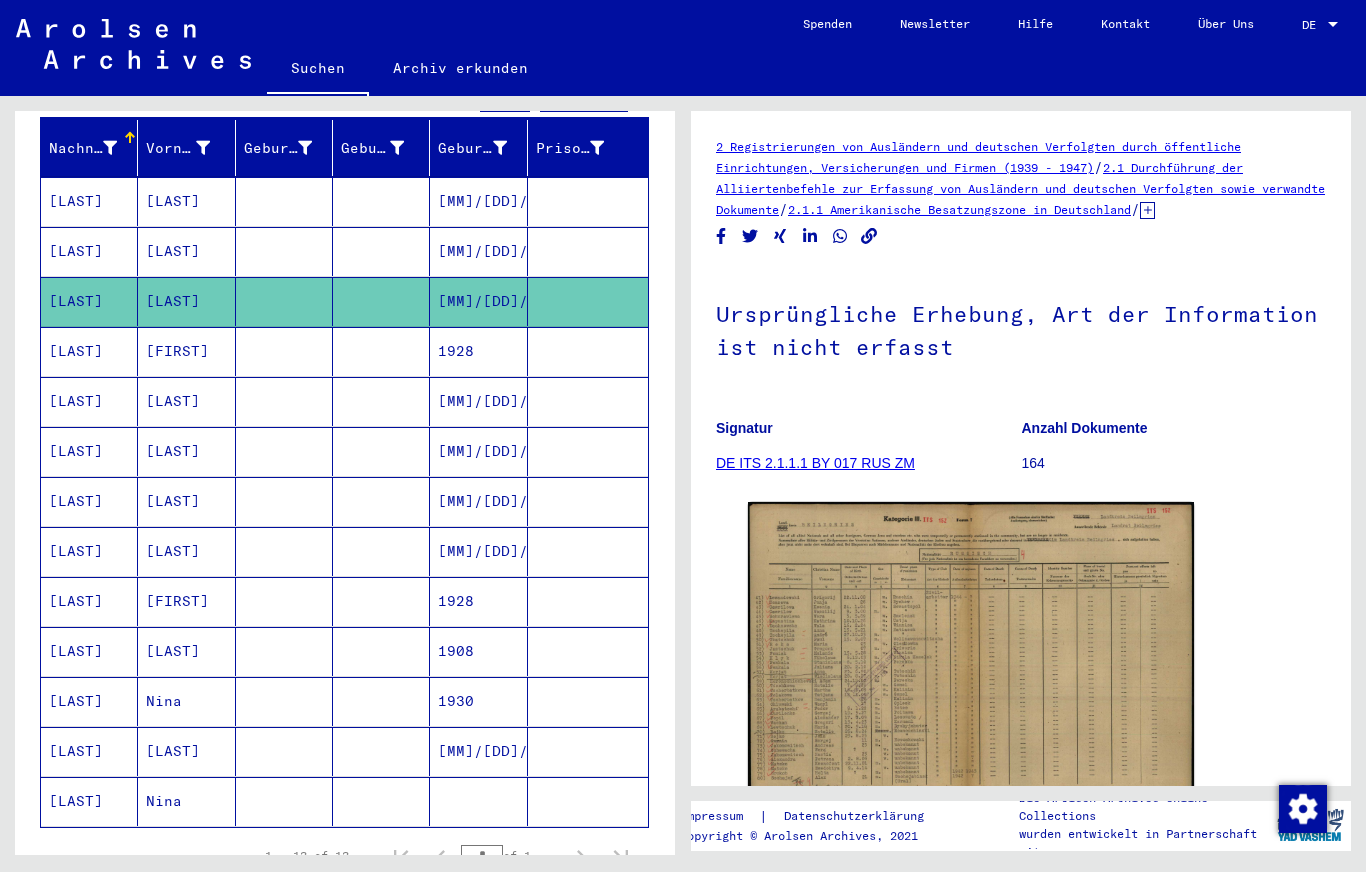 click on "[LAST]" at bounding box center (89, 501) 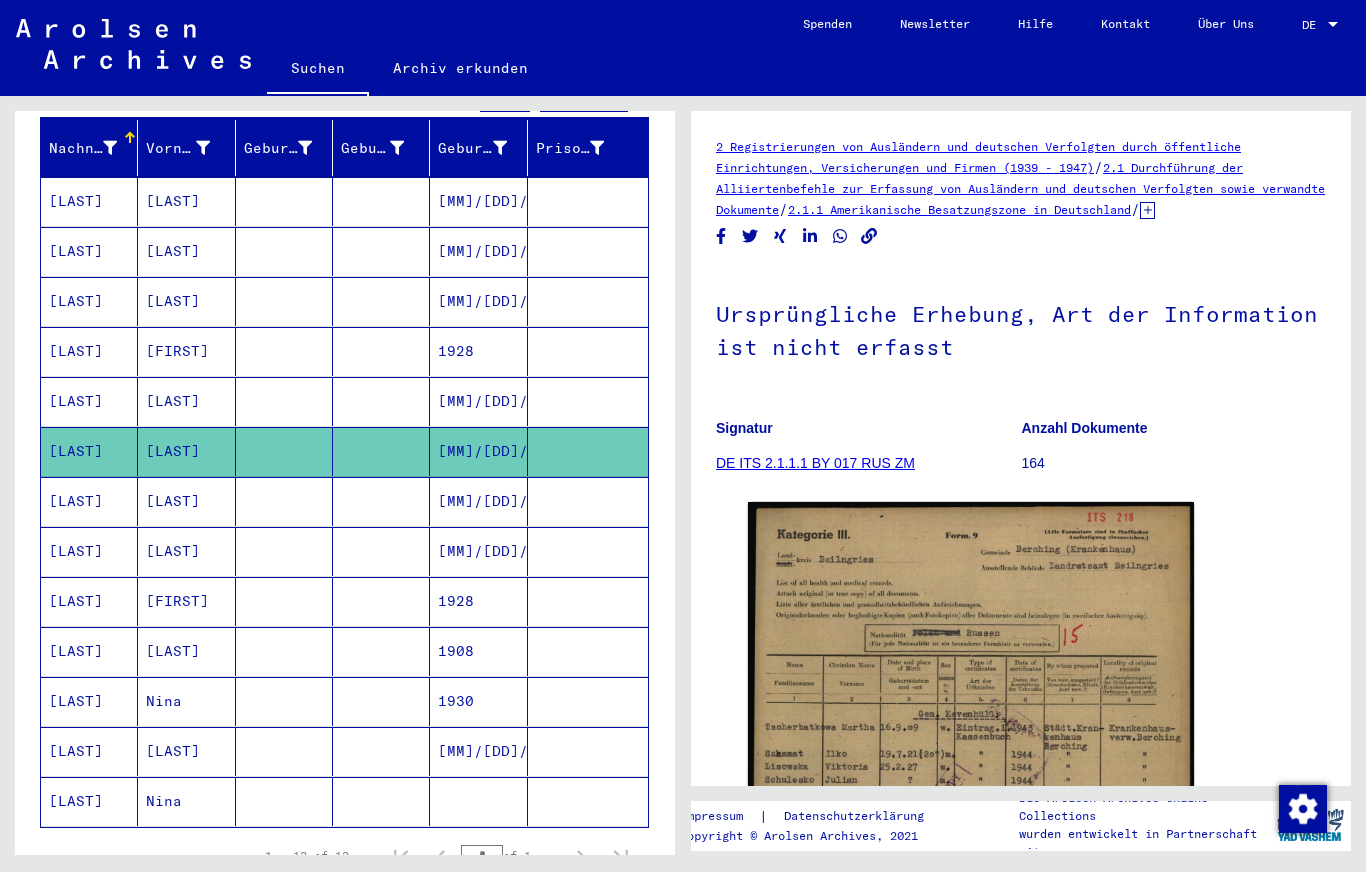scroll, scrollTop: 0, scrollLeft: 0, axis: both 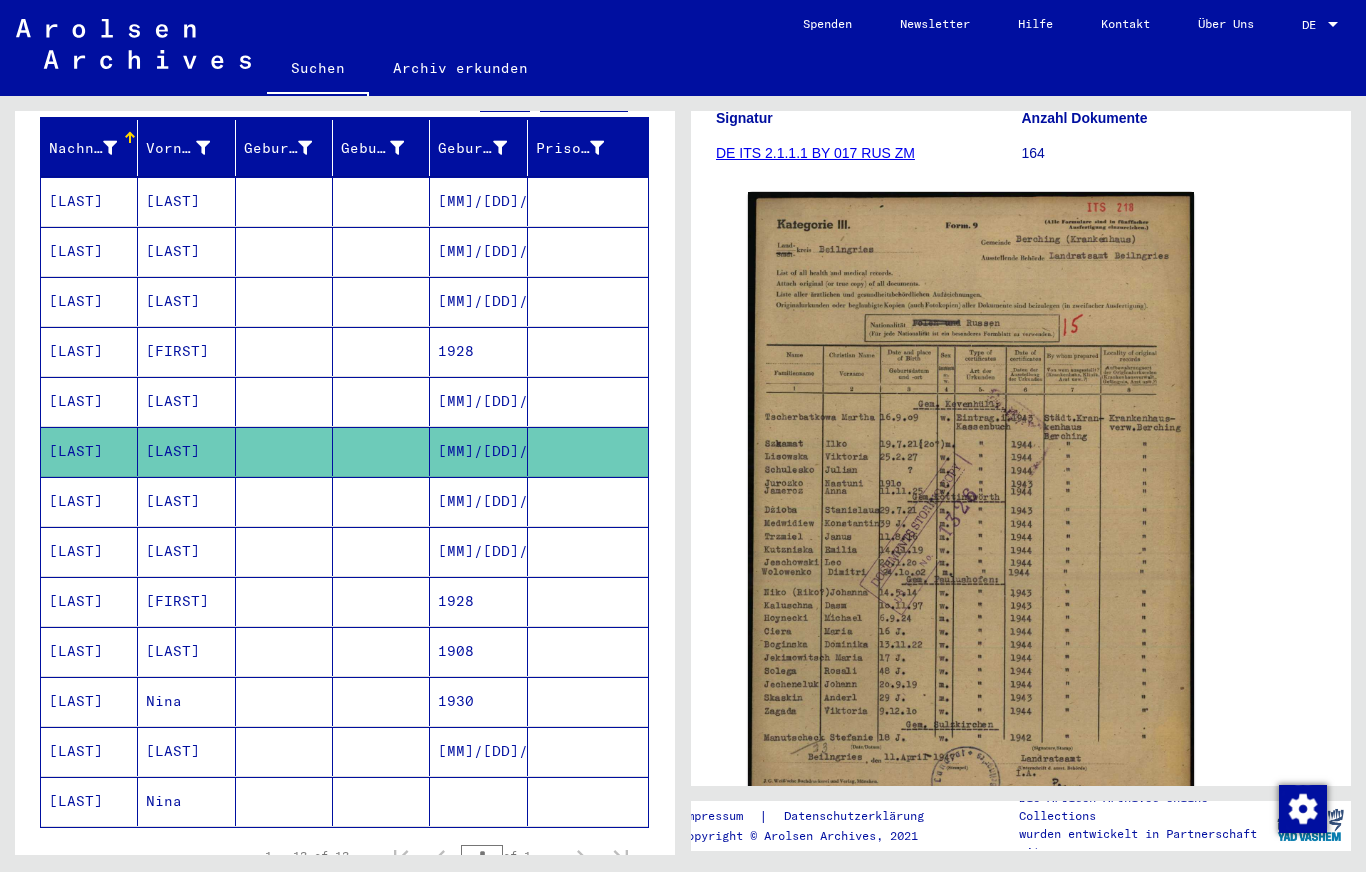 click on "[FIRST]" at bounding box center (186, 651) 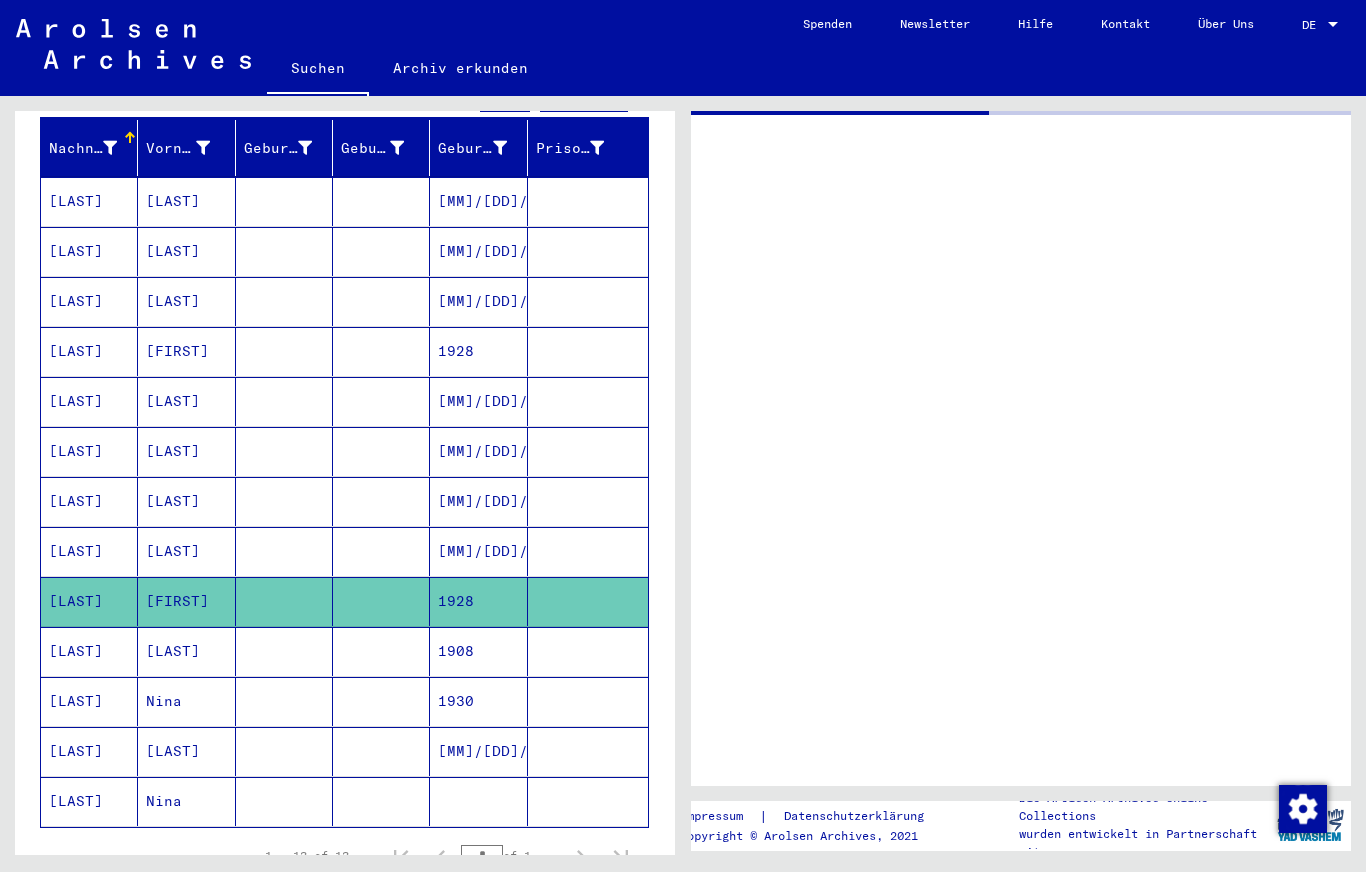 scroll, scrollTop: 0, scrollLeft: 0, axis: both 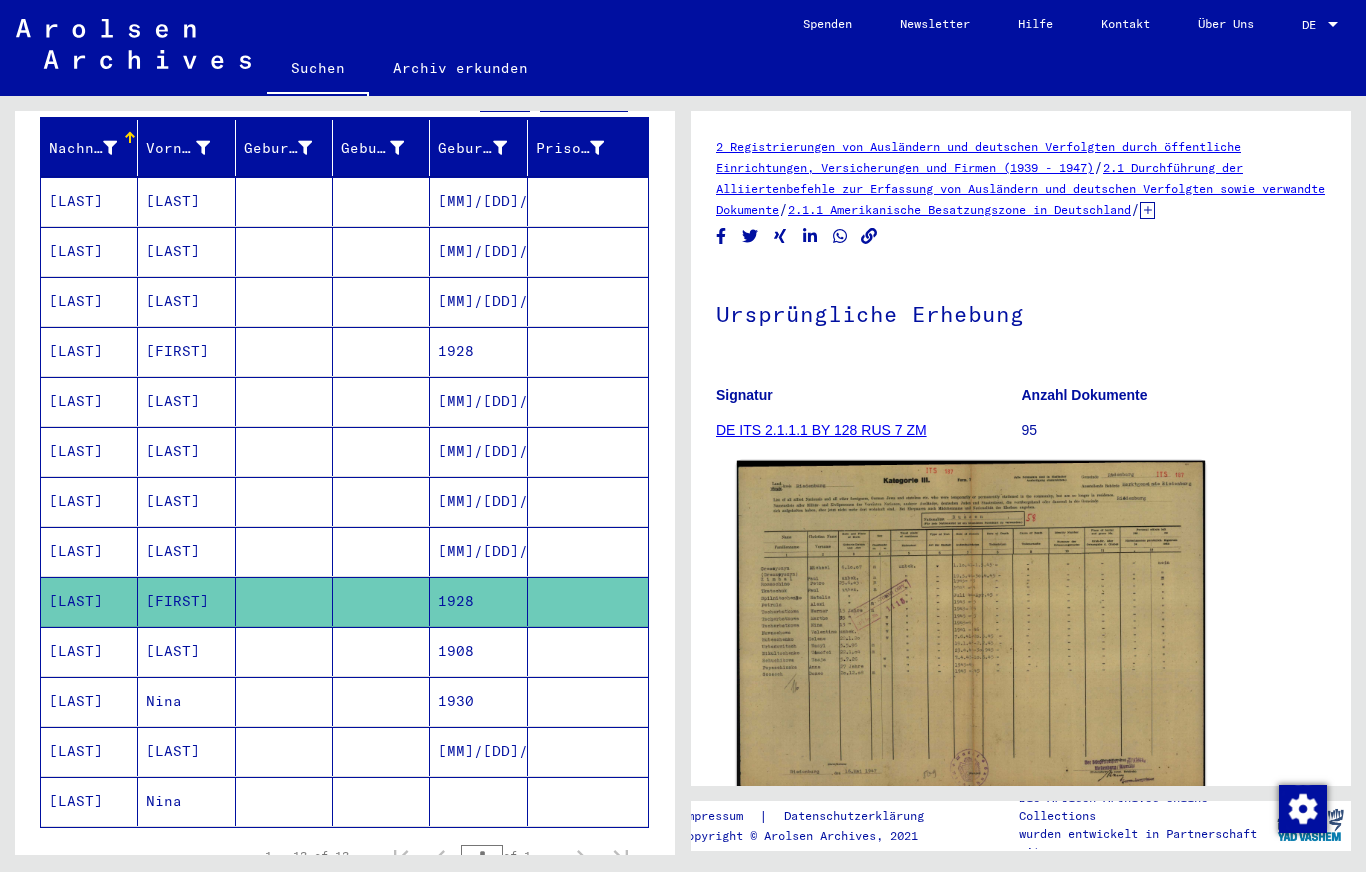 click 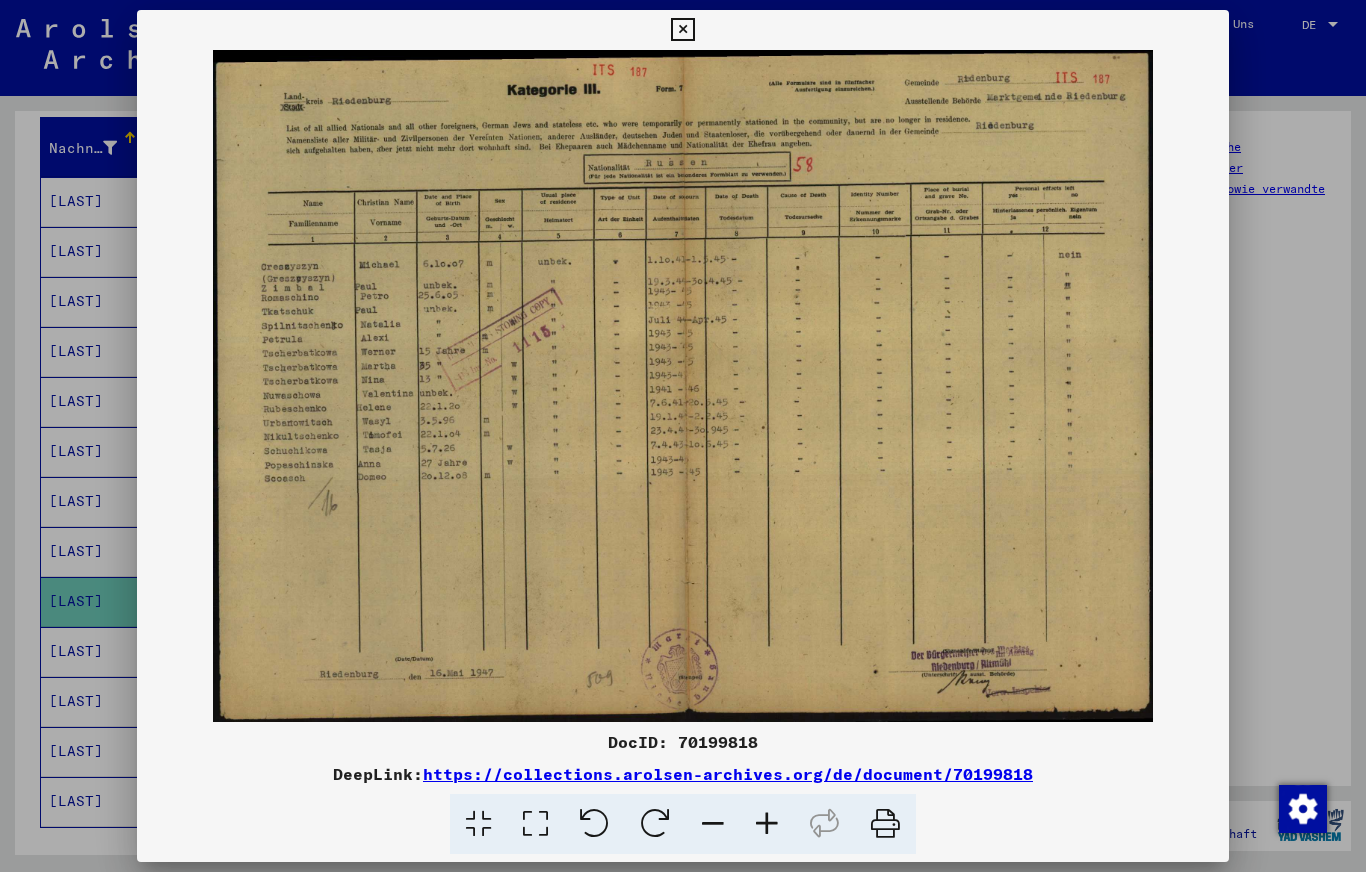 click on "https://collections.arolsen-archives.org/de/document/70199818" at bounding box center (728, 774) 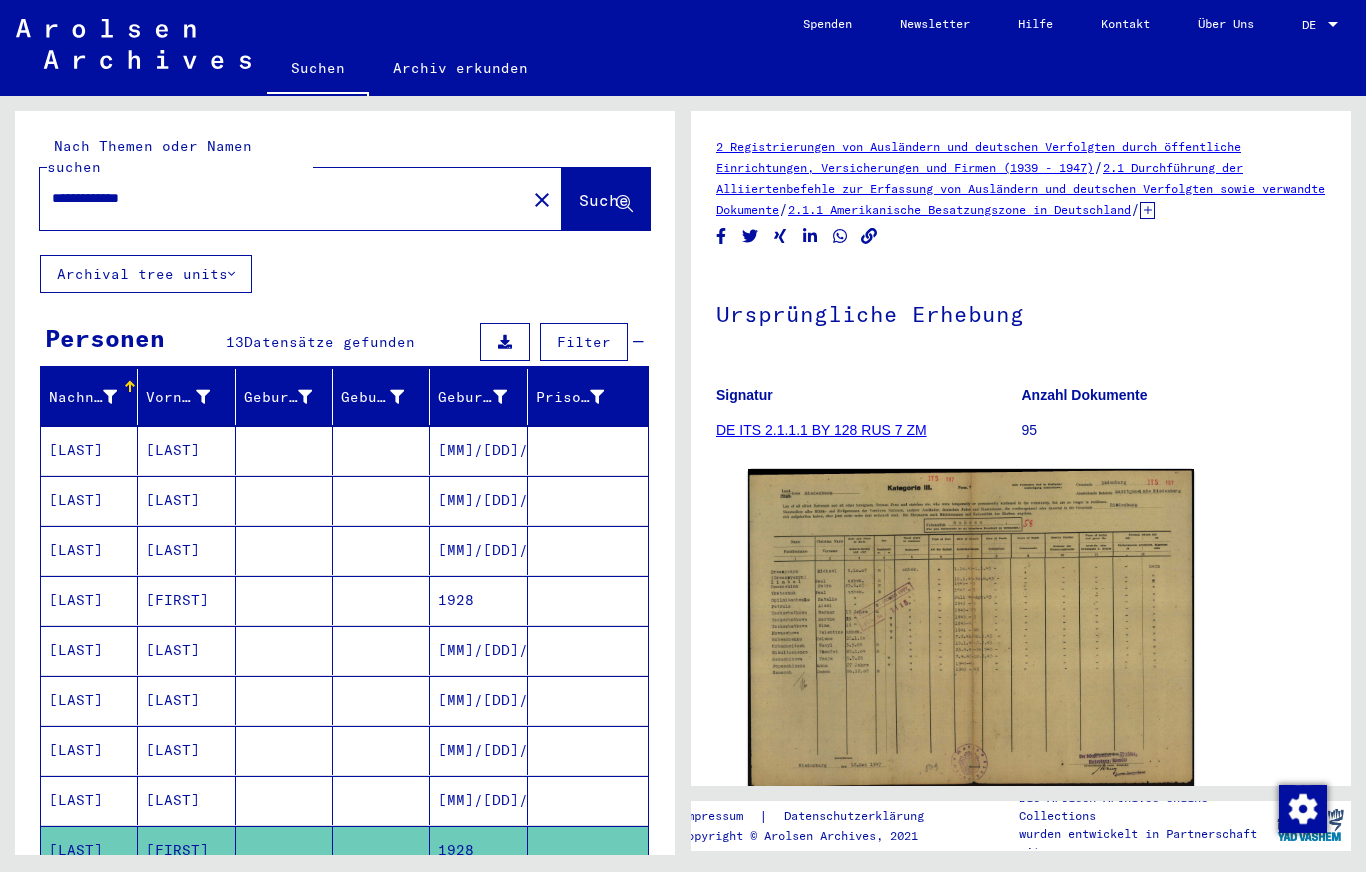 scroll, scrollTop: 0, scrollLeft: 0, axis: both 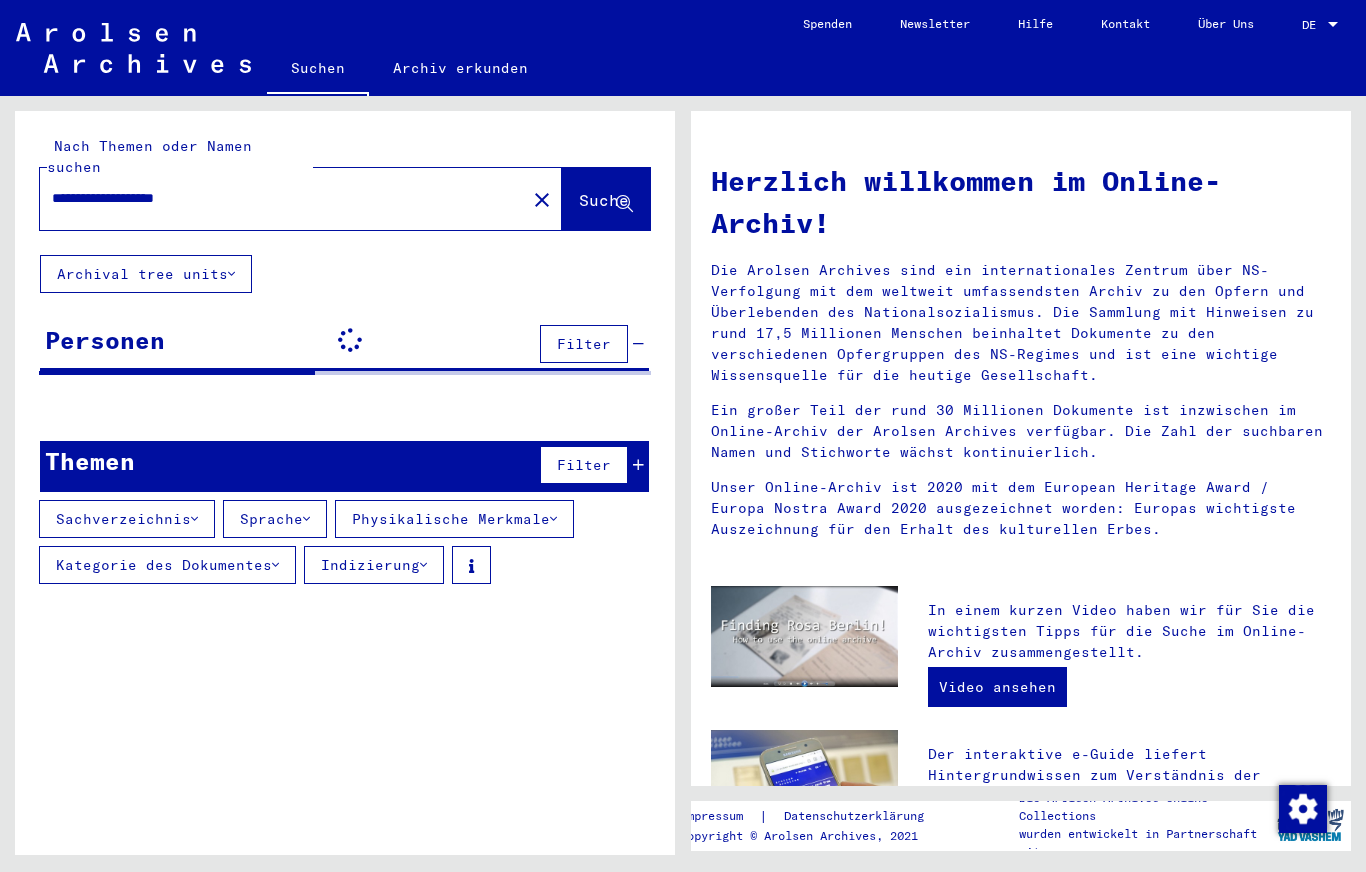 click on "**********" 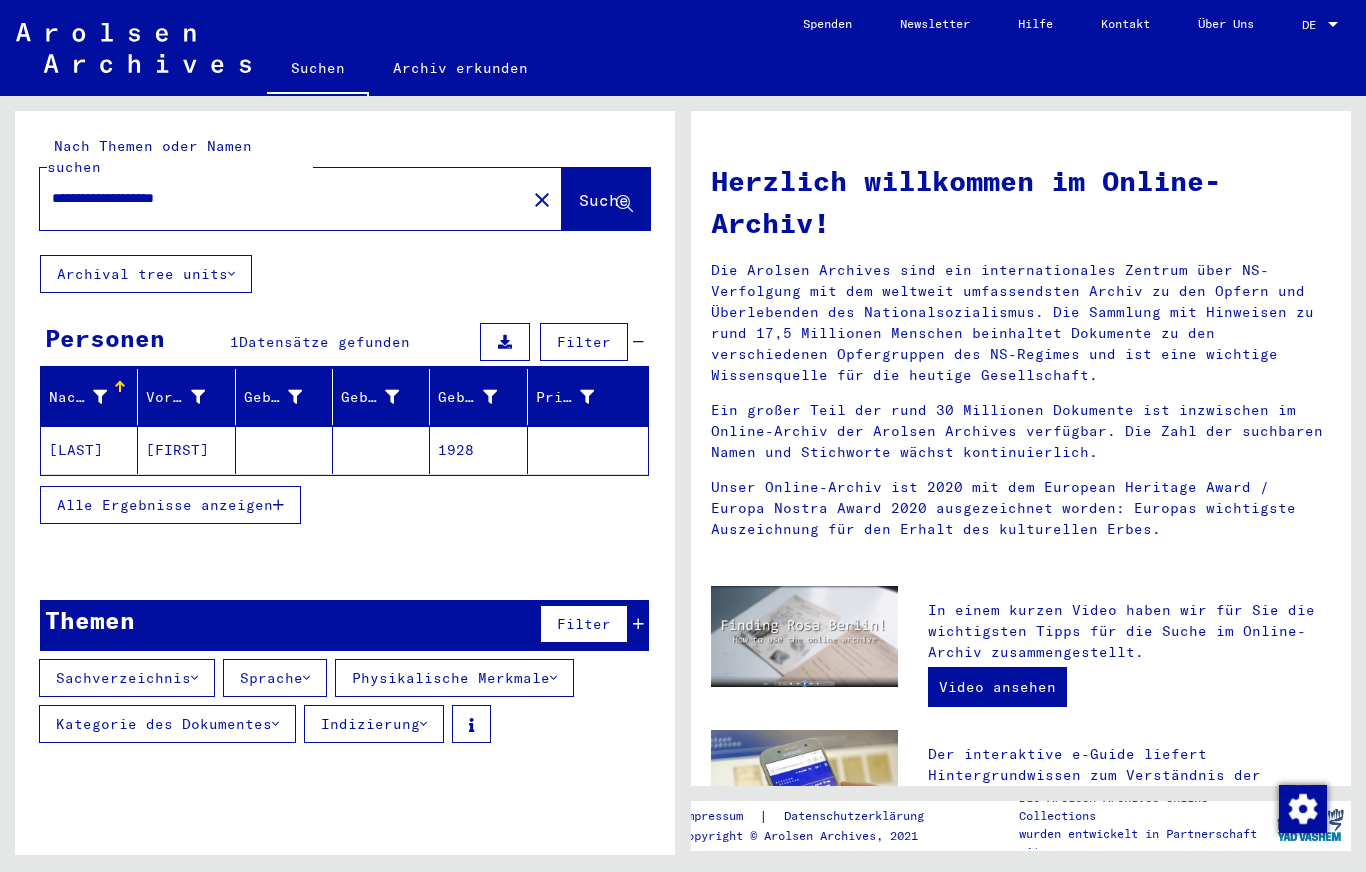 click on "**********" at bounding box center (277, 198) 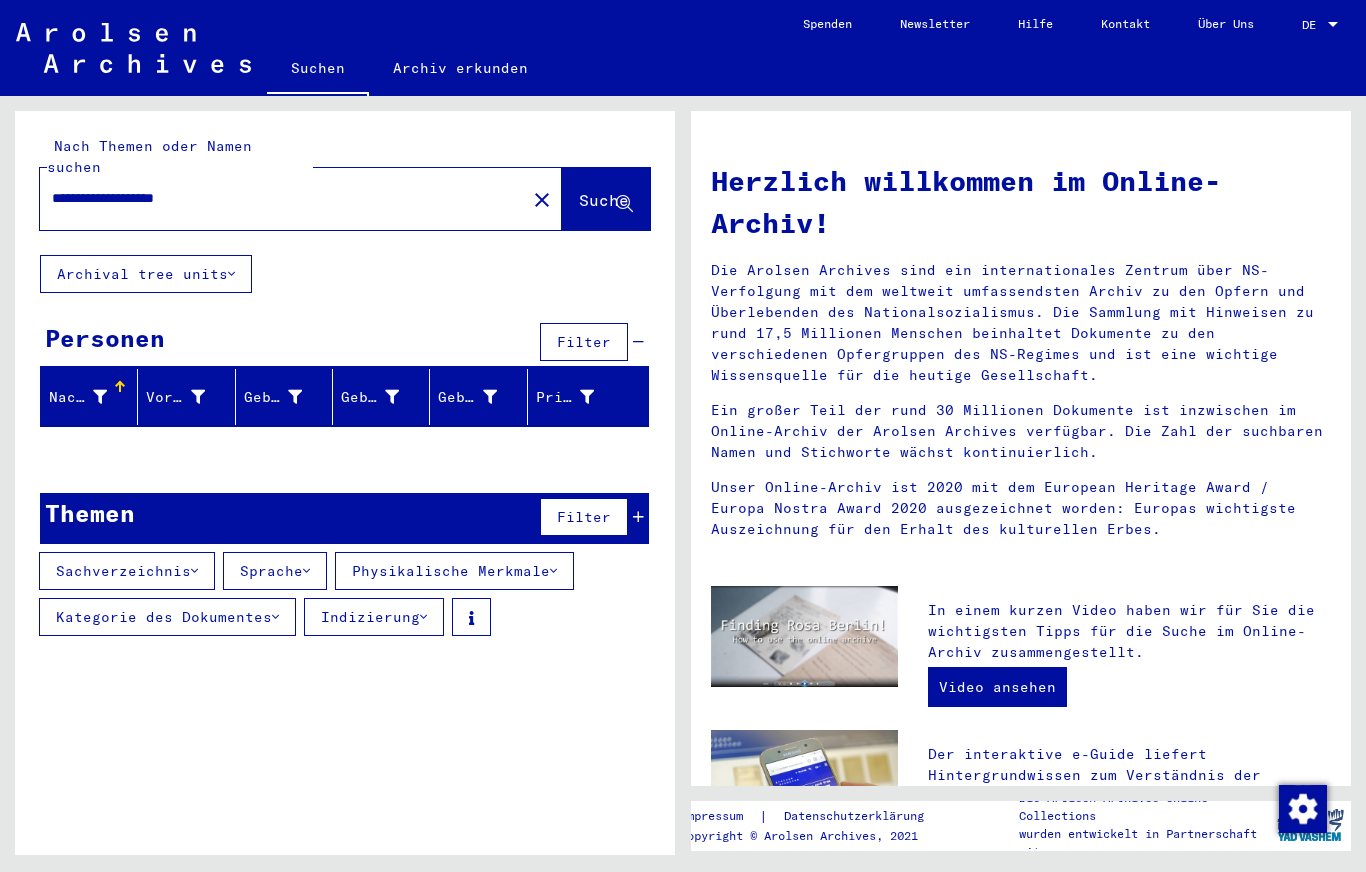 type on "**********" 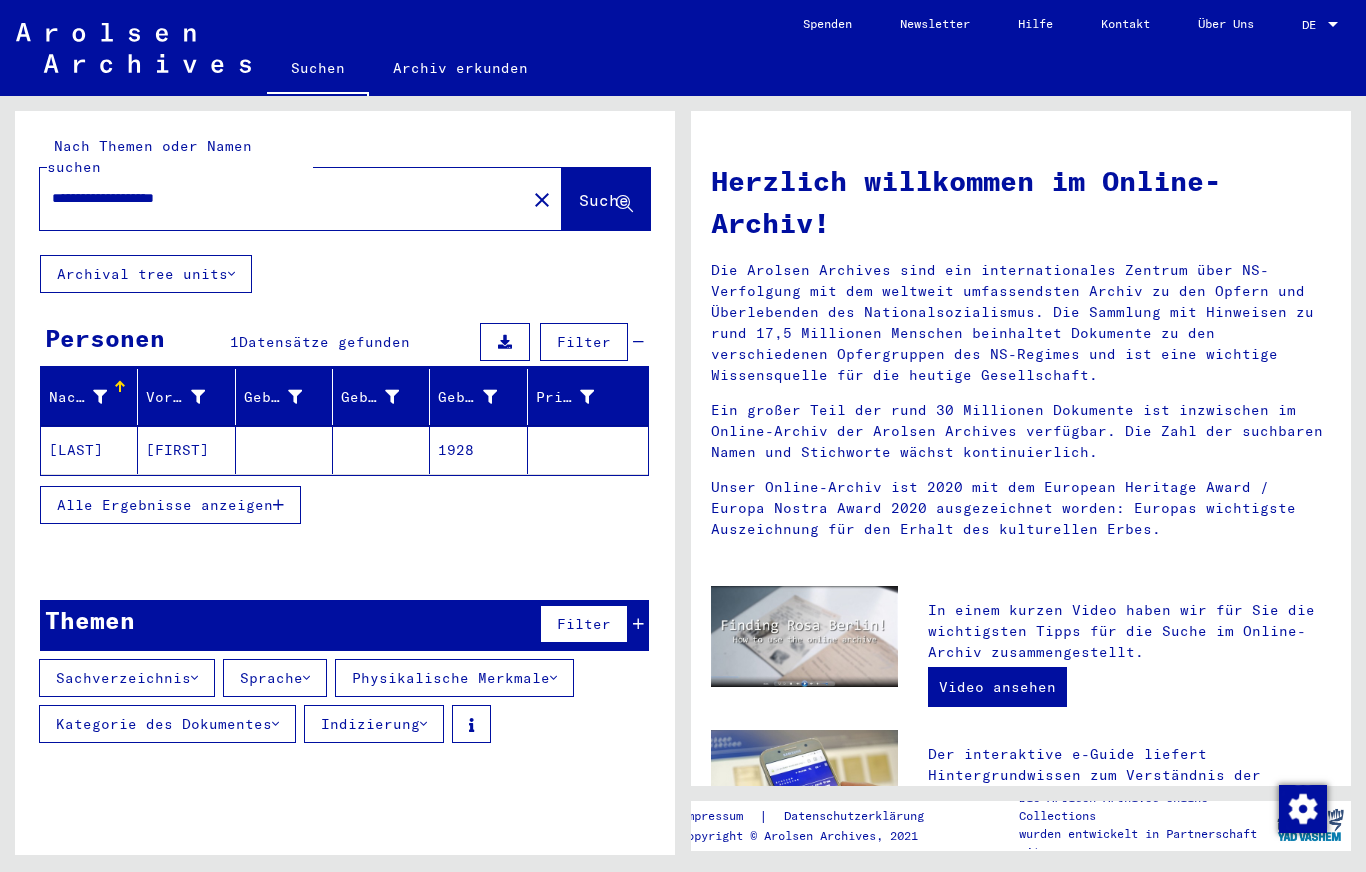 click on "[LAST]" 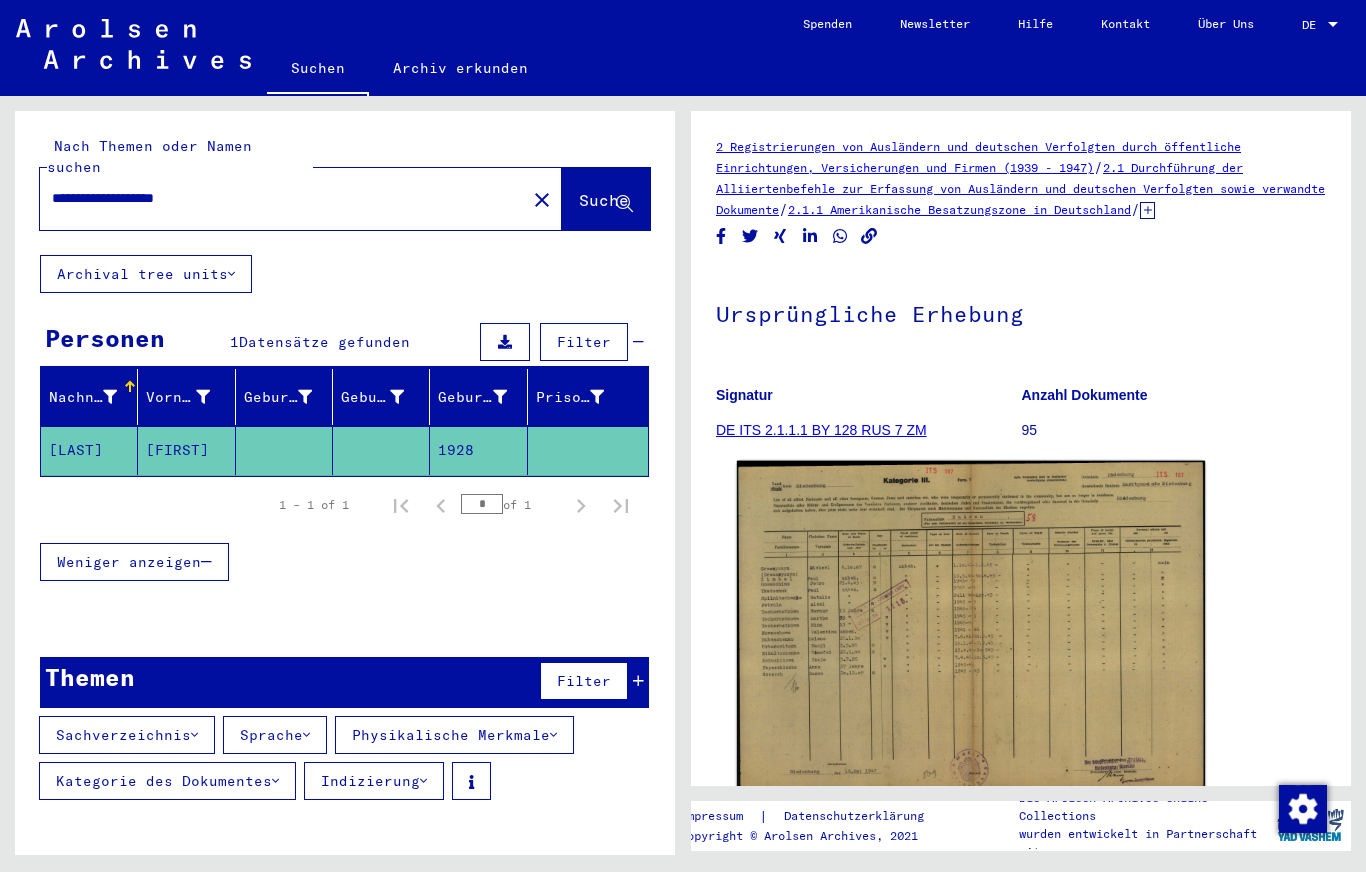 scroll, scrollTop: 0, scrollLeft: 0, axis: both 